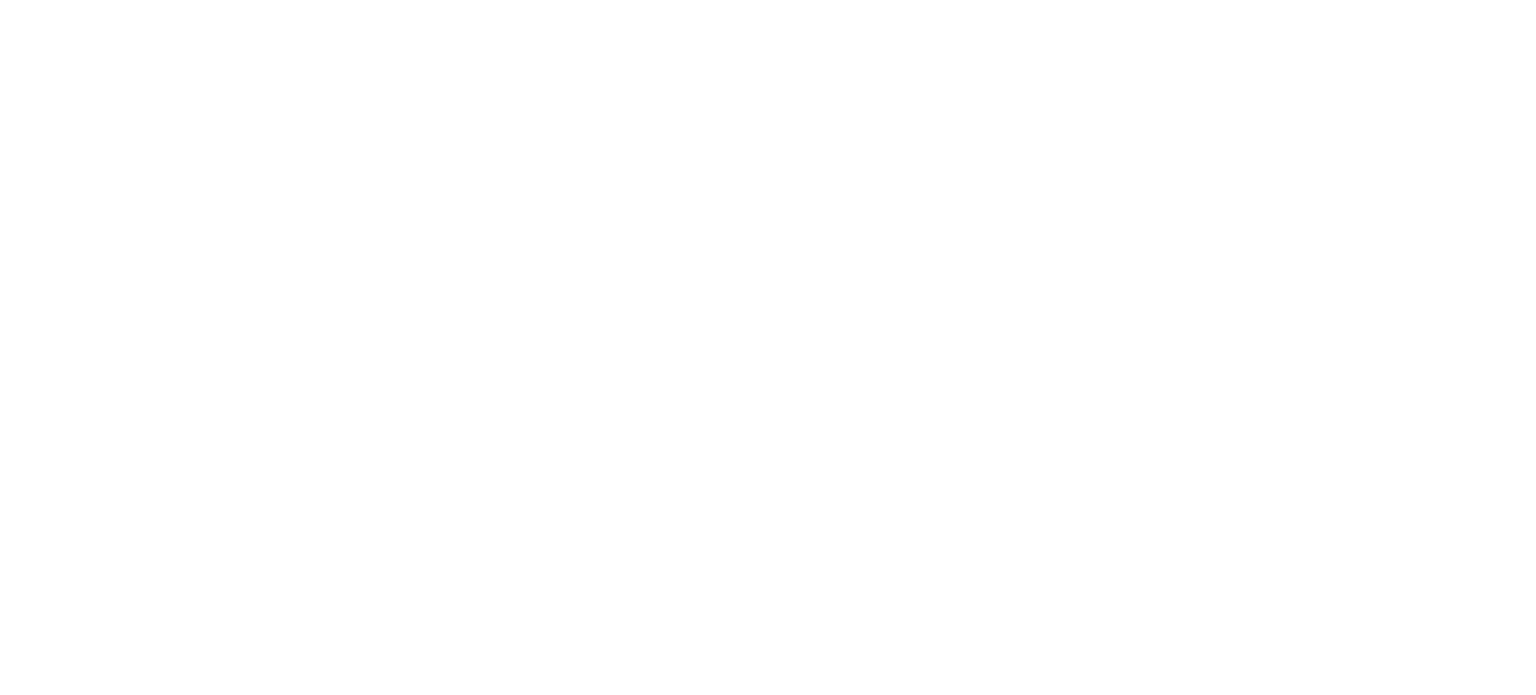 scroll, scrollTop: 0, scrollLeft: 0, axis: both 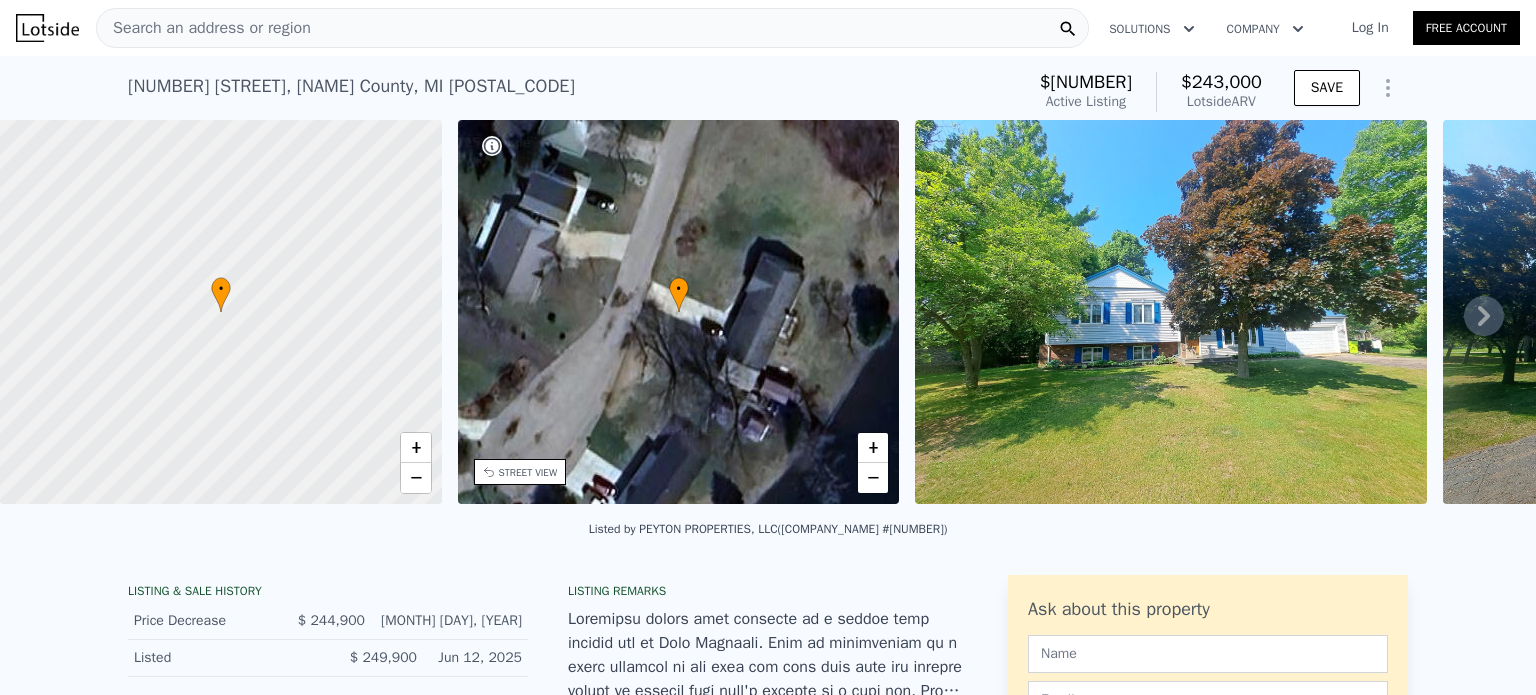 click at bounding box center [1388, 88] 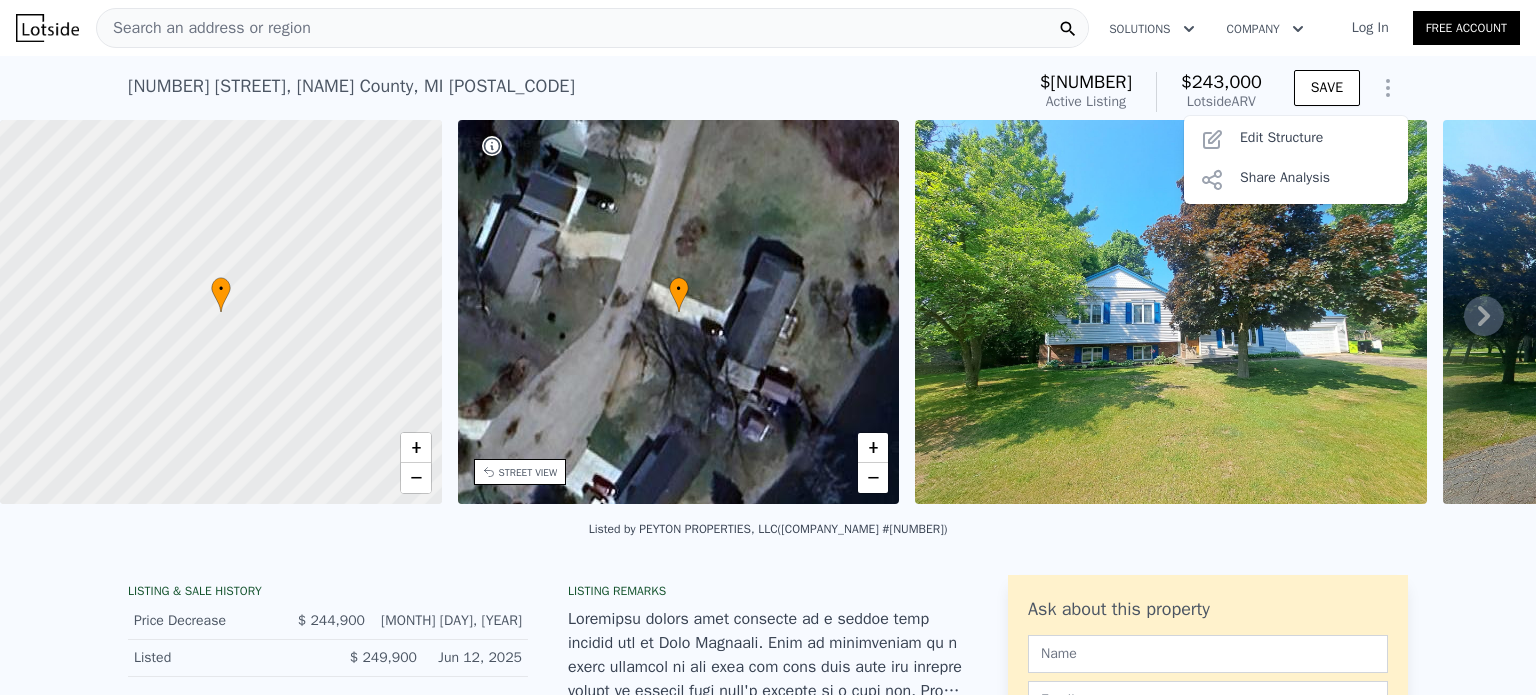 click 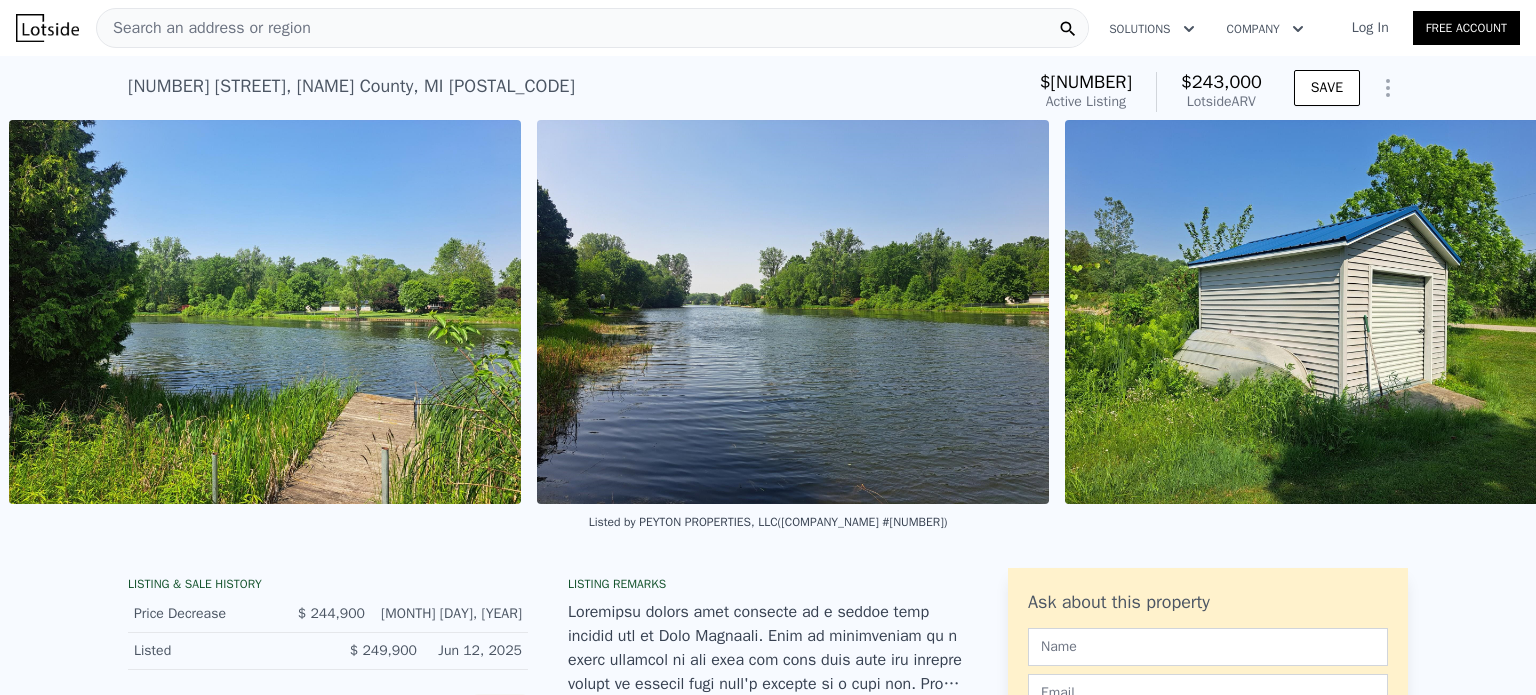 scroll, scrollTop: 0, scrollLeft: 8828, axis: horizontal 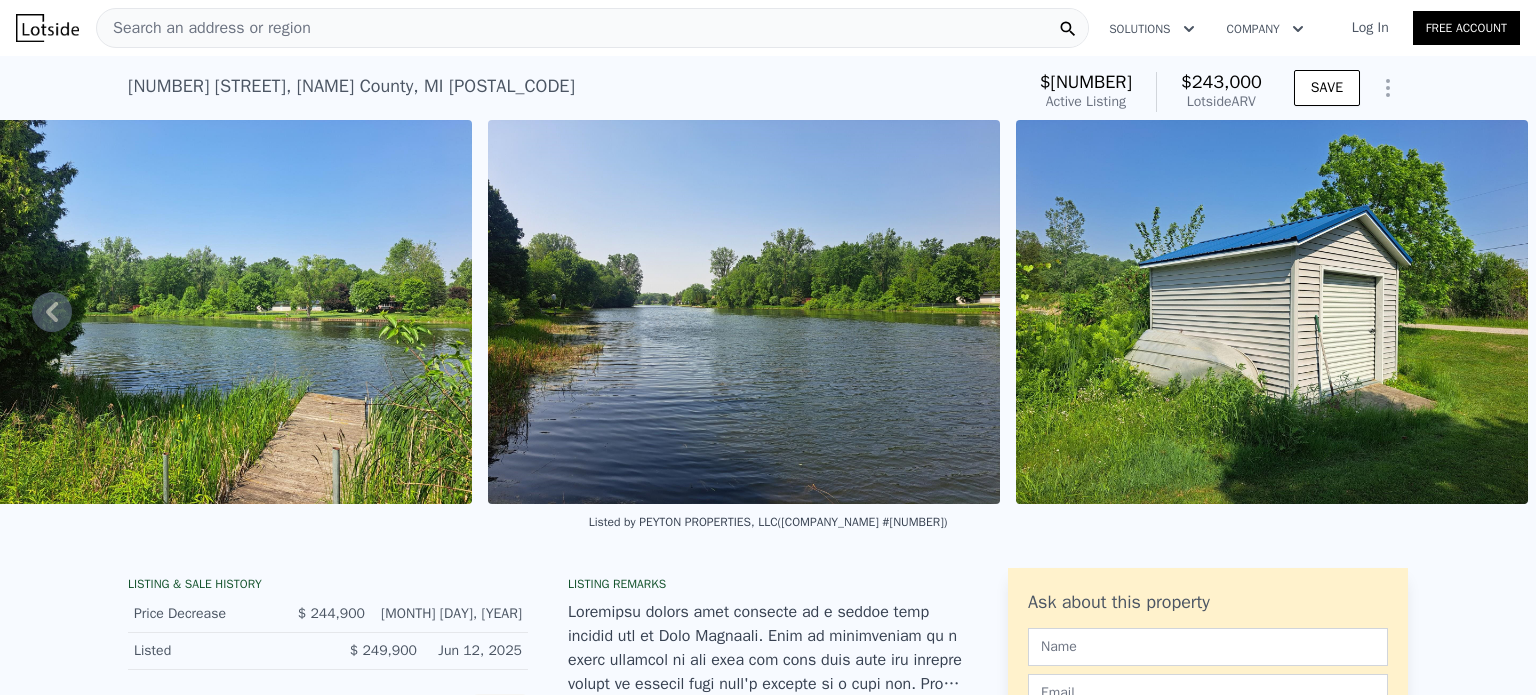 click on "Search an address or region Solutions Company Open main menu Log In Free Account" at bounding box center [768, 28] 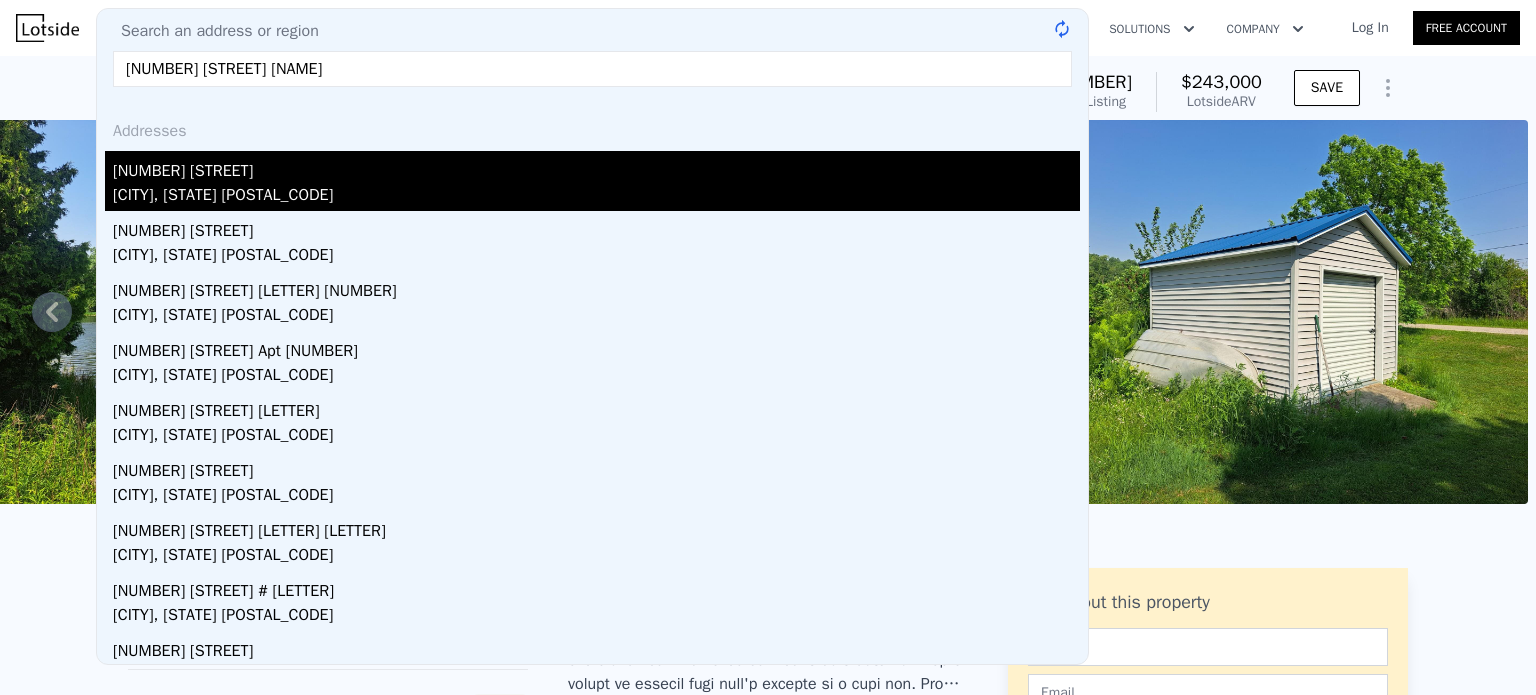 type on "[NUMBER] [STREET] [NAME]" 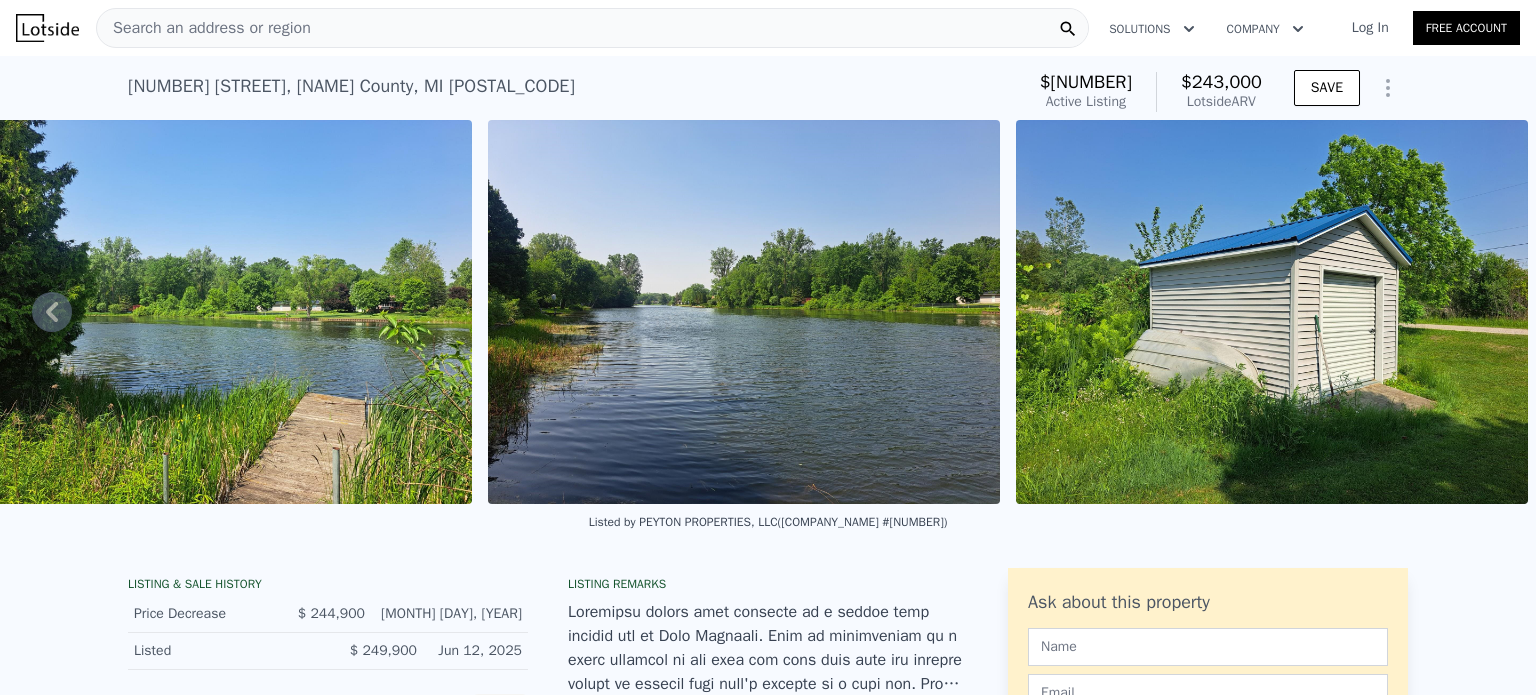 scroll, scrollTop: 0, scrollLeft: 8, axis: horizontal 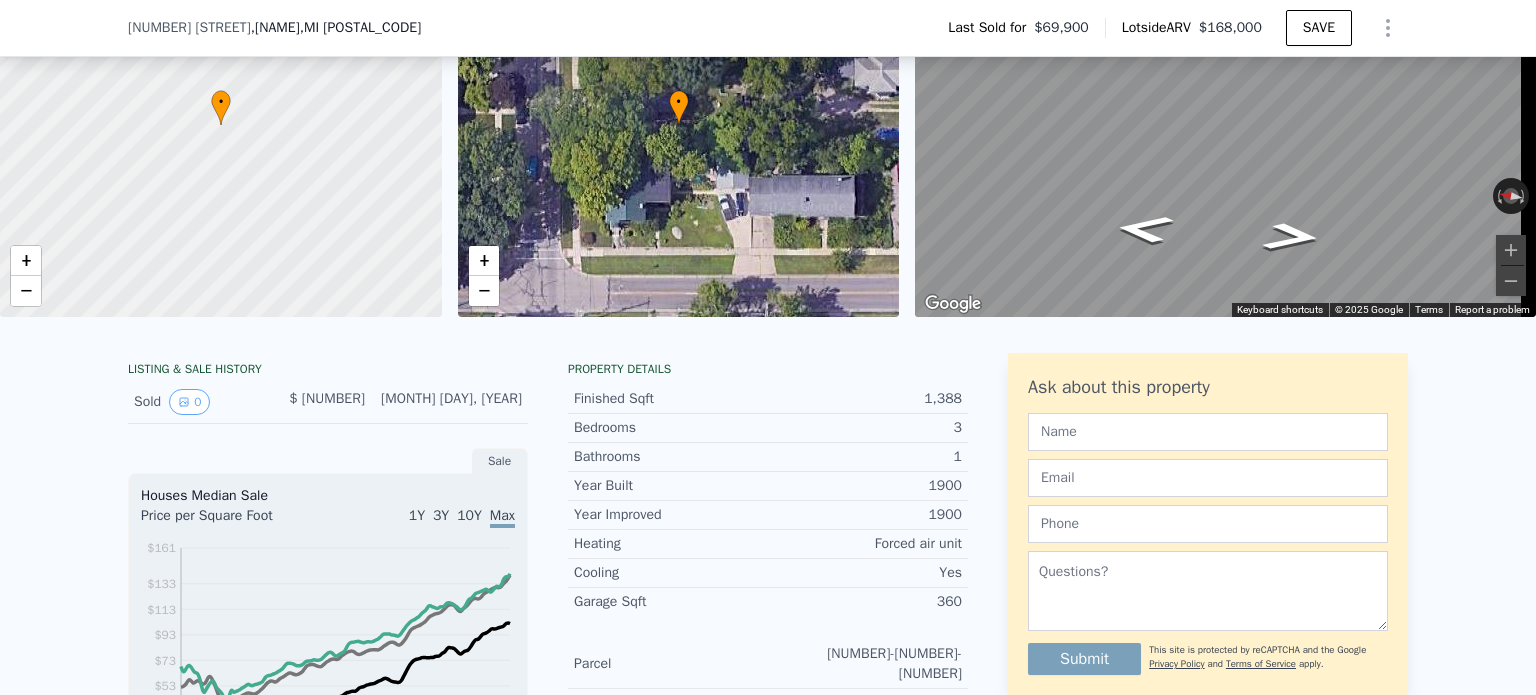click on "Sold 0 $ [NUMBER] [MONTH] [DAY], [YEAR]" at bounding box center [328, 402] 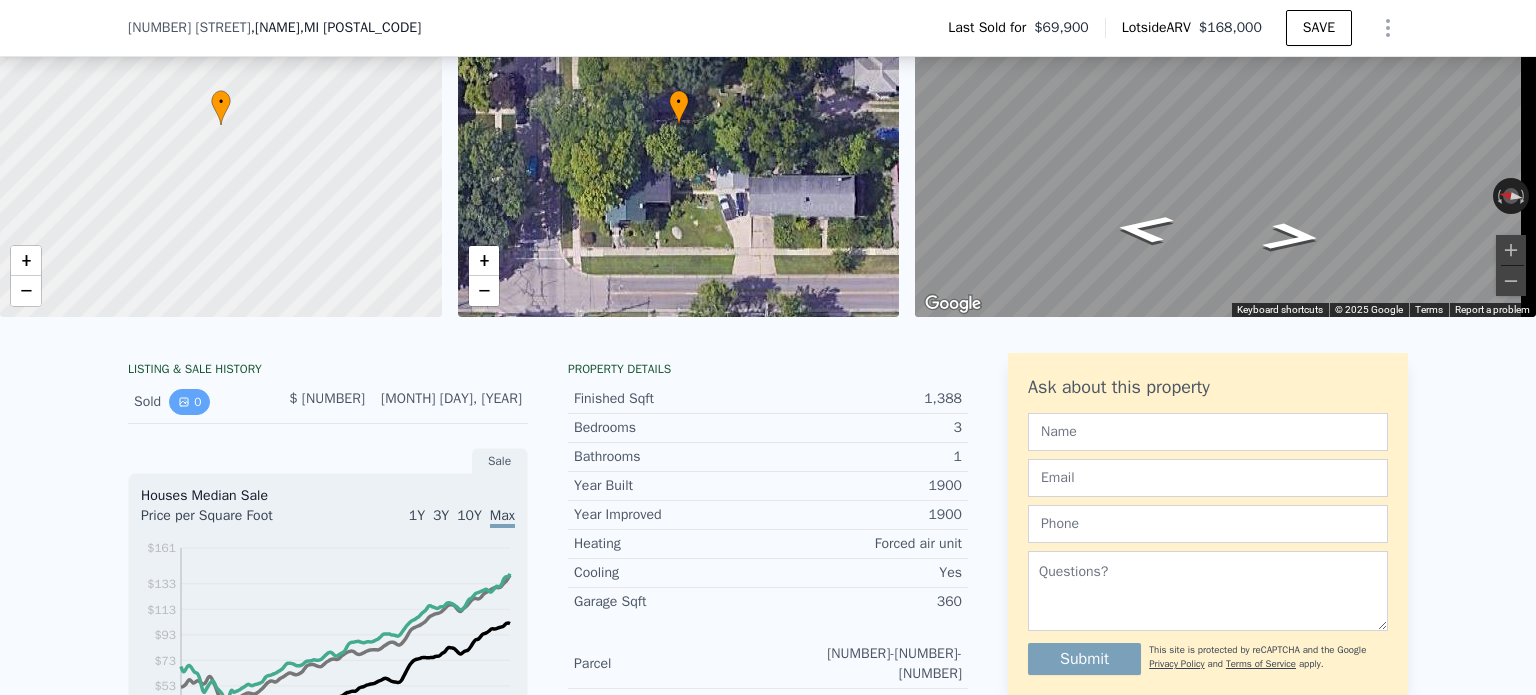 click 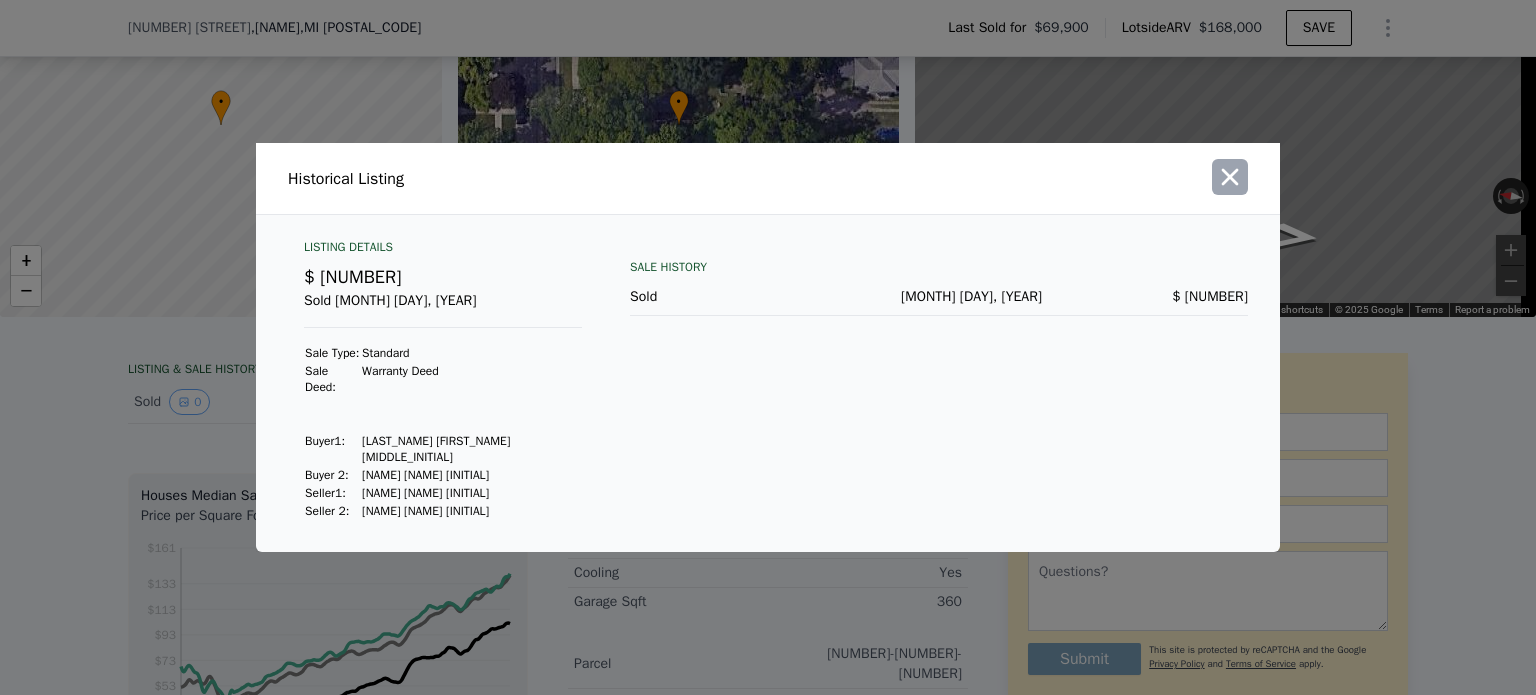 click 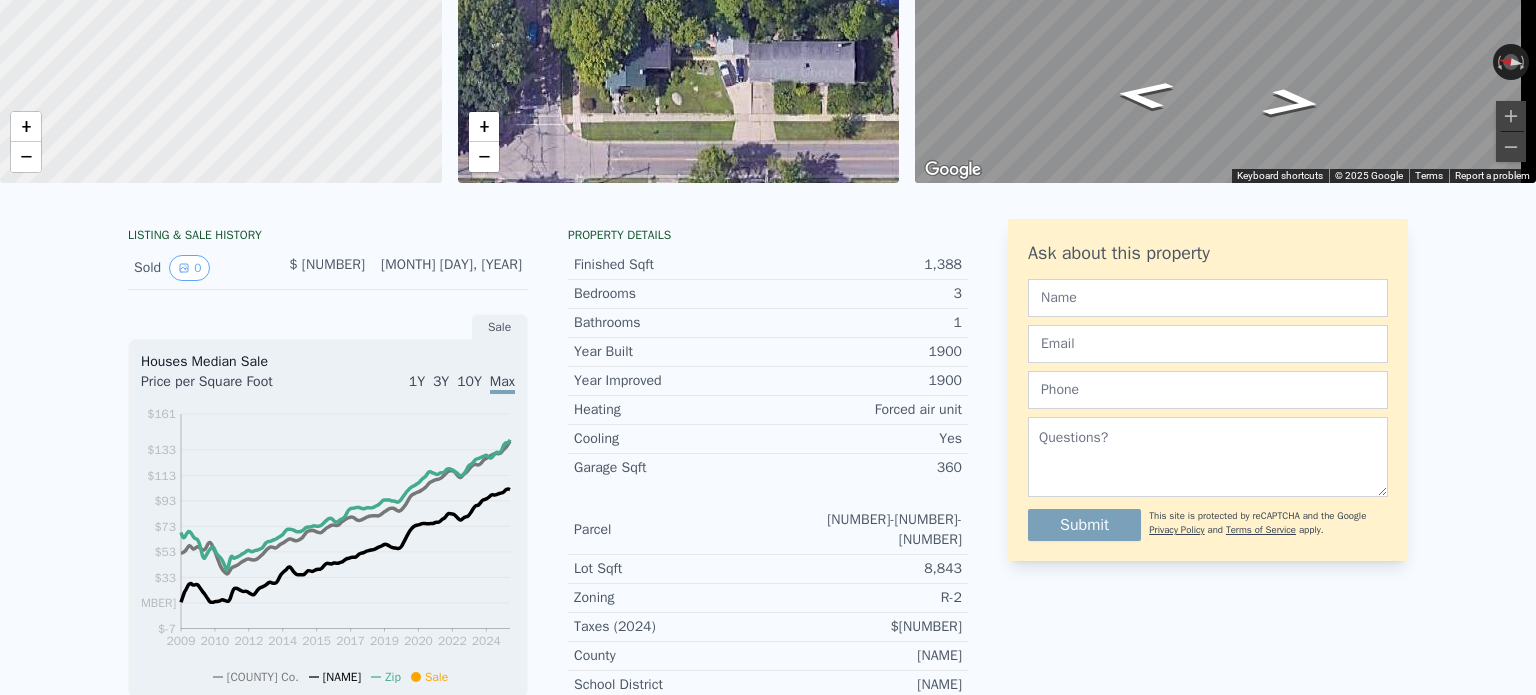 scroll, scrollTop: 0, scrollLeft: 0, axis: both 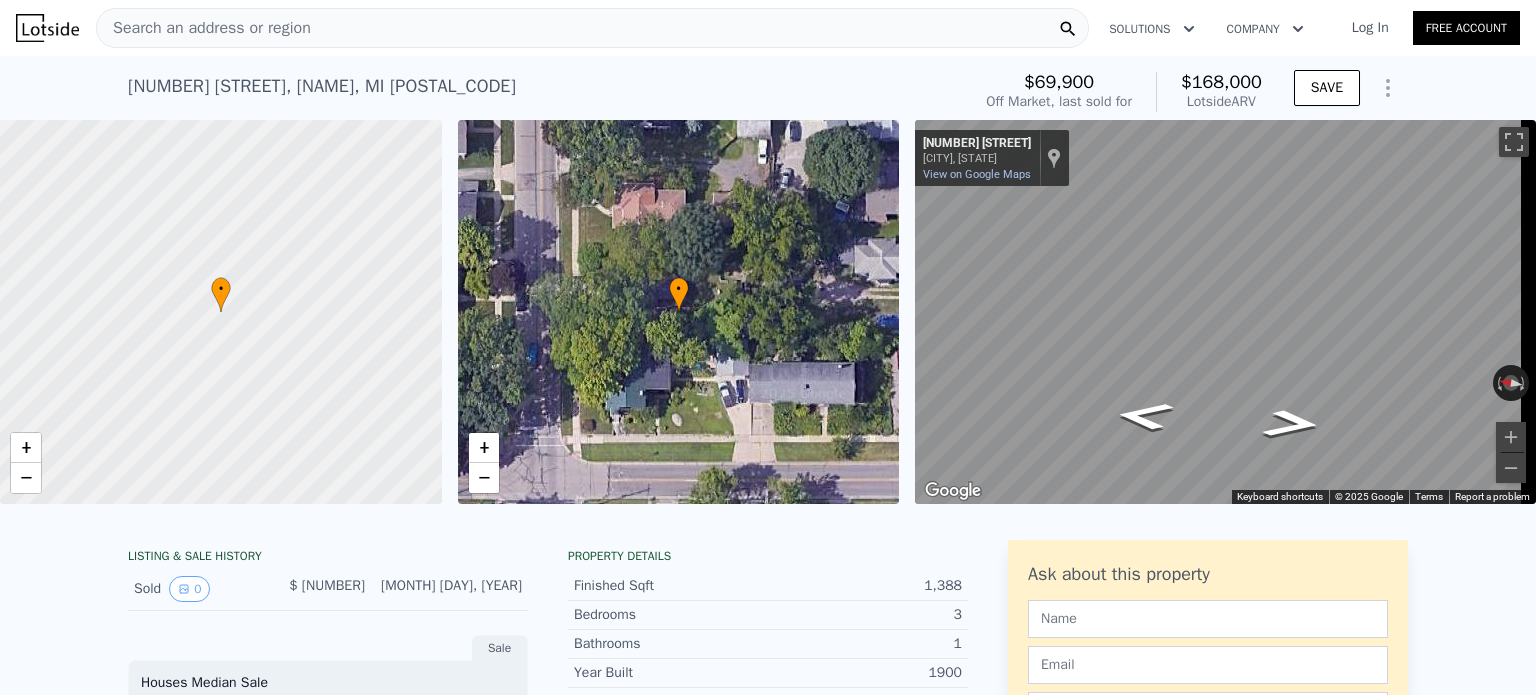 click on "Search an address or region" at bounding box center [592, 28] 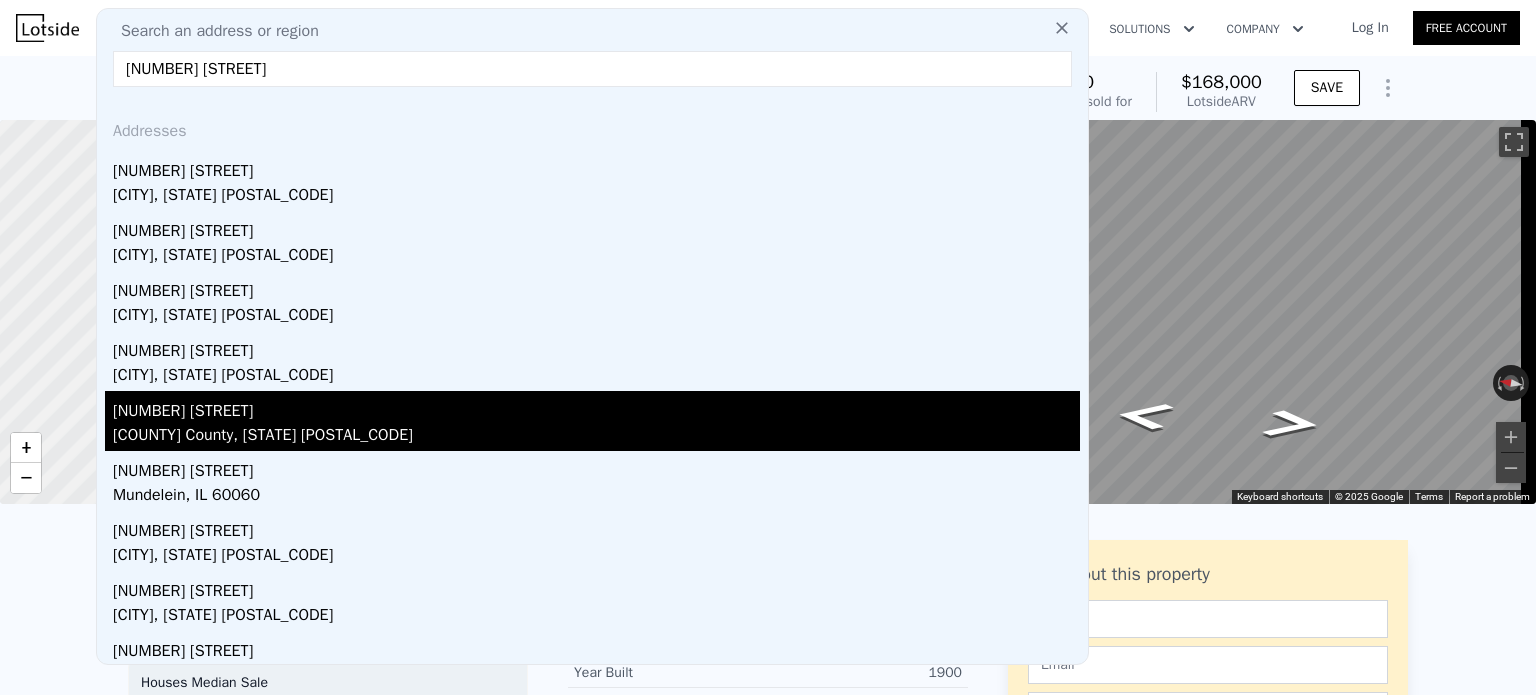 type on "[NUMBER] [STREET]" 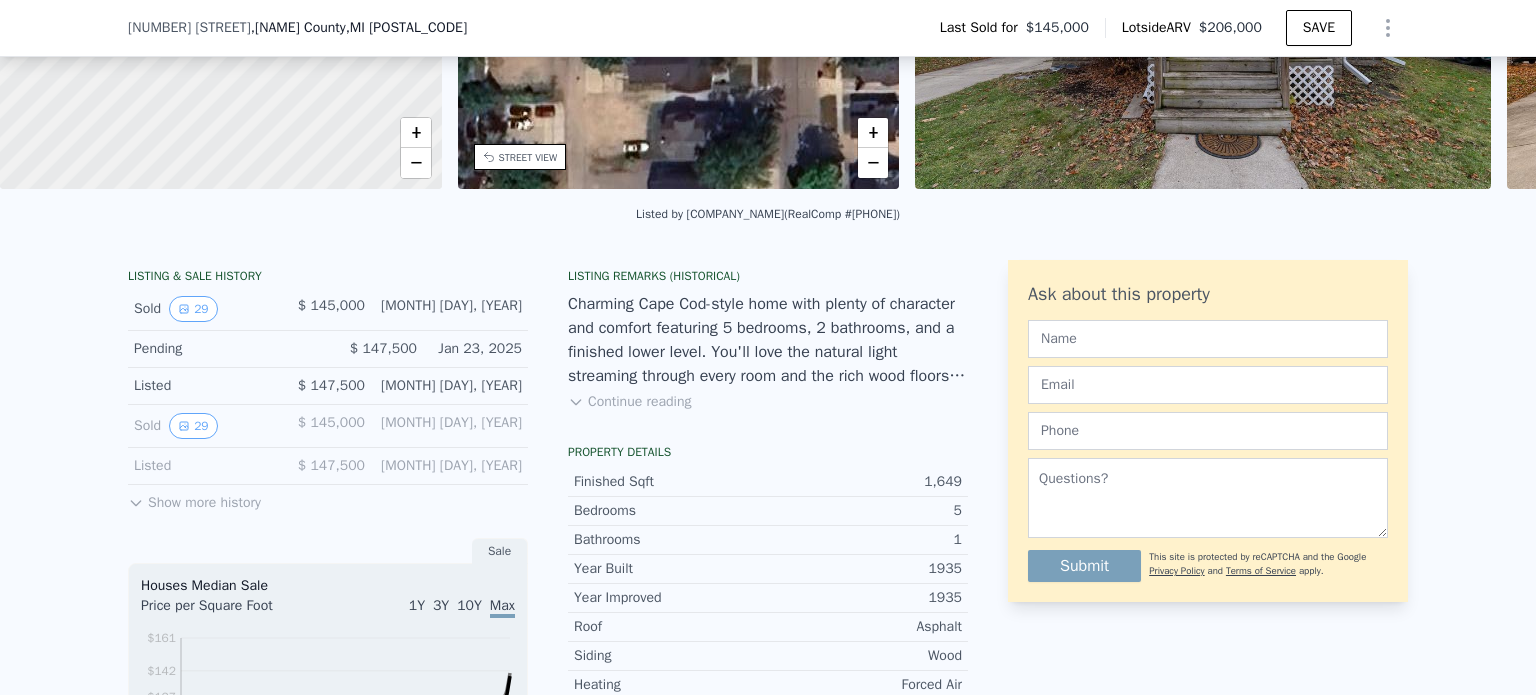 scroll, scrollTop: 312, scrollLeft: 0, axis: vertical 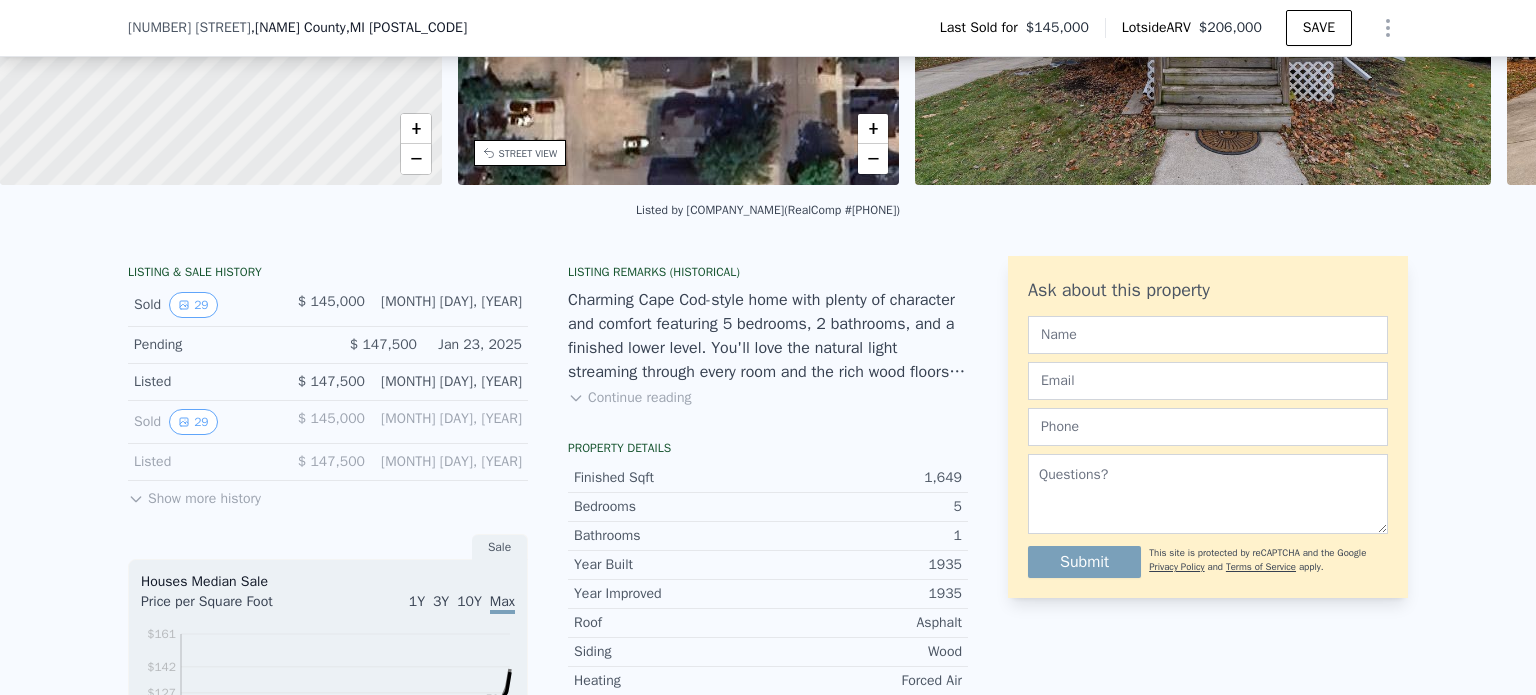 click on "Show more history" at bounding box center (194, 495) 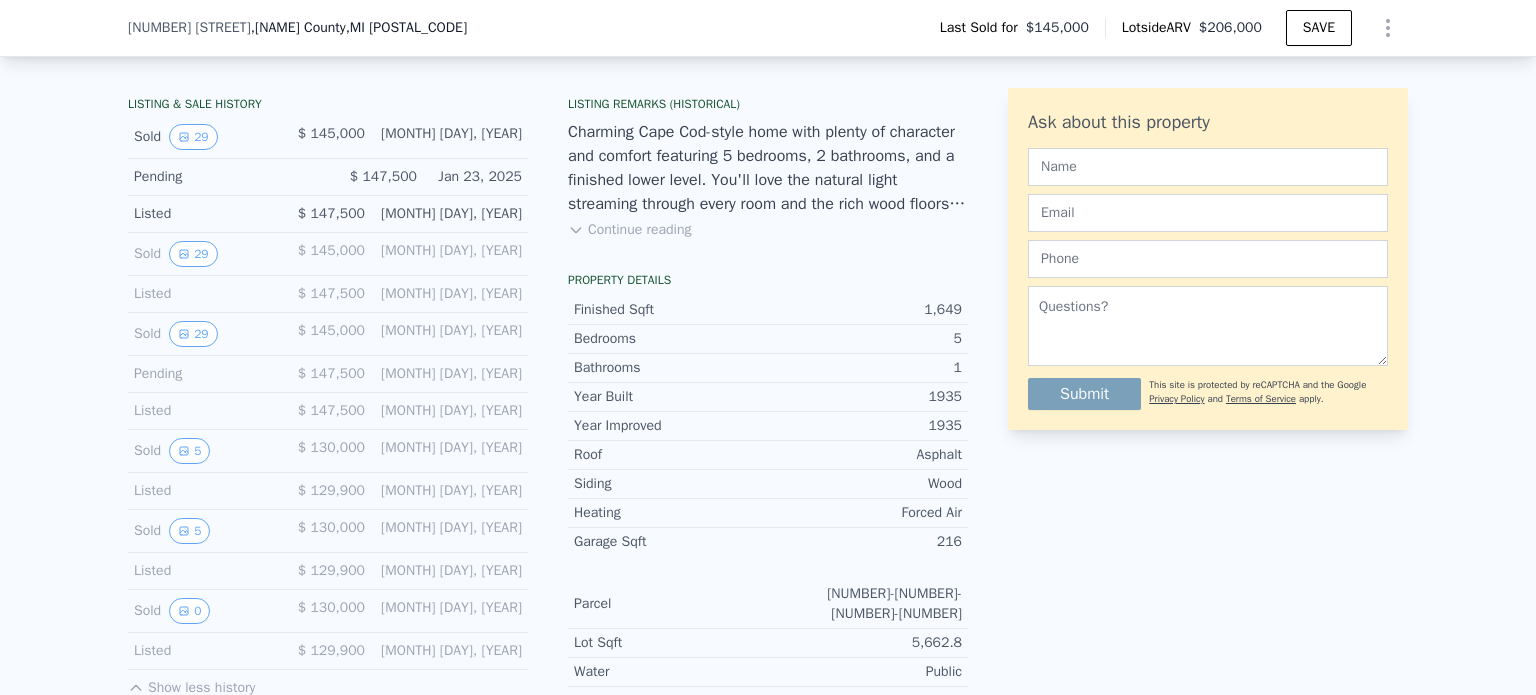 scroll, scrollTop: 476, scrollLeft: 0, axis: vertical 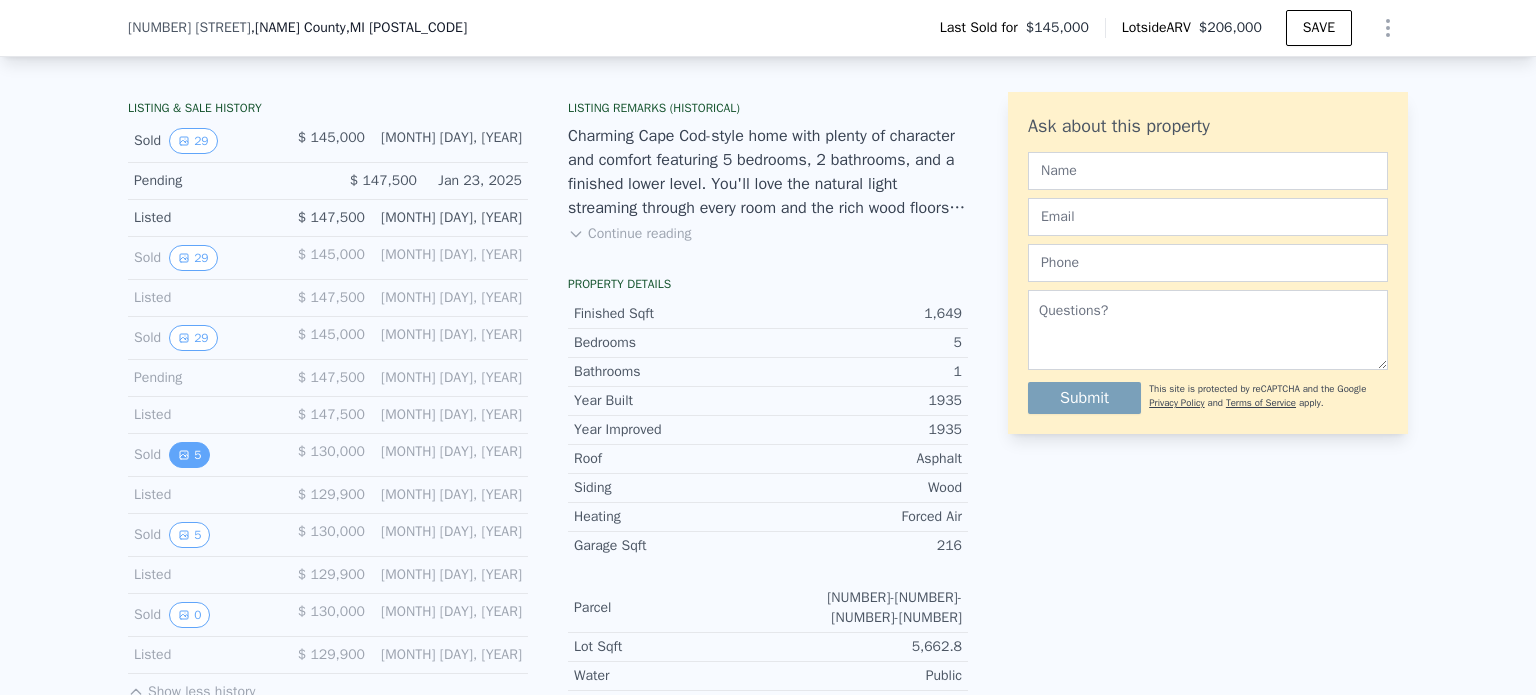 click on "5" at bounding box center [189, 455] 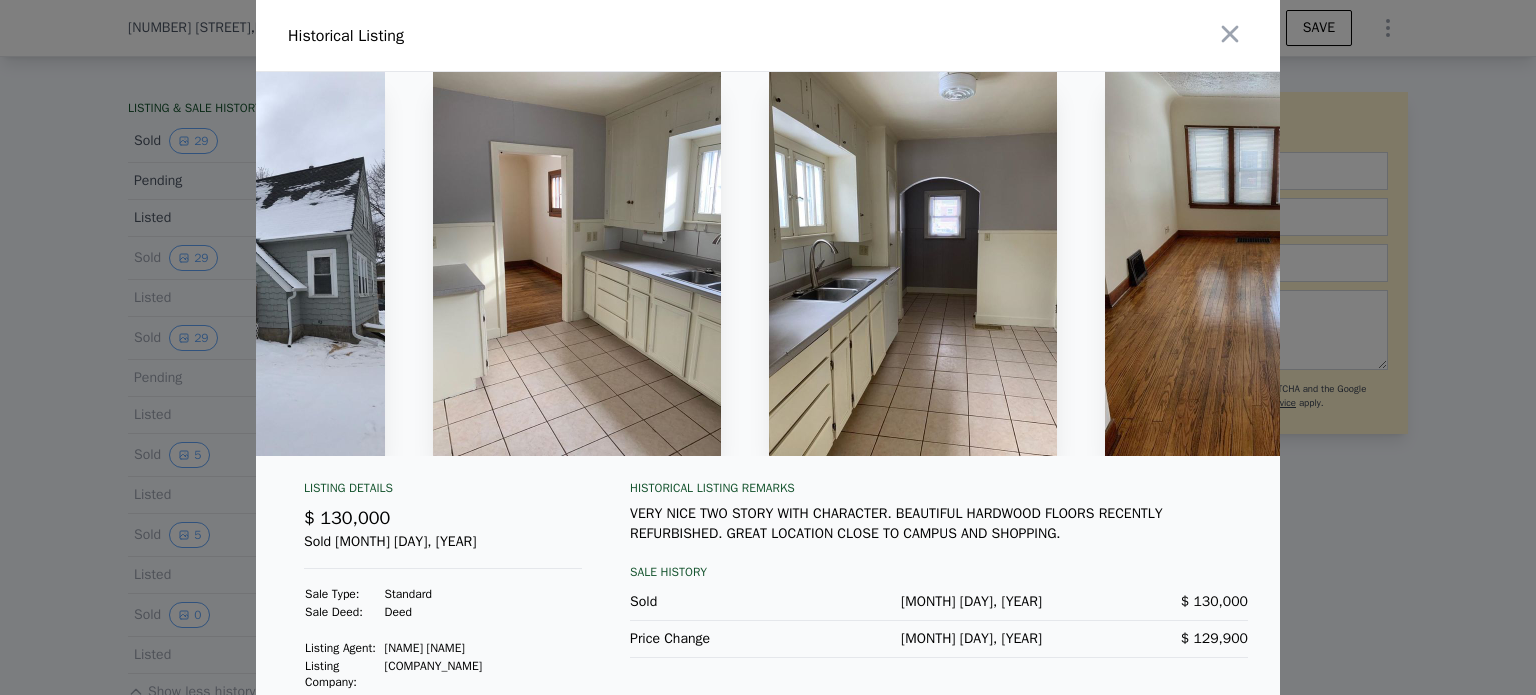 scroll, scrollTop: 0, scrollLeft: 496, axis: horizontal 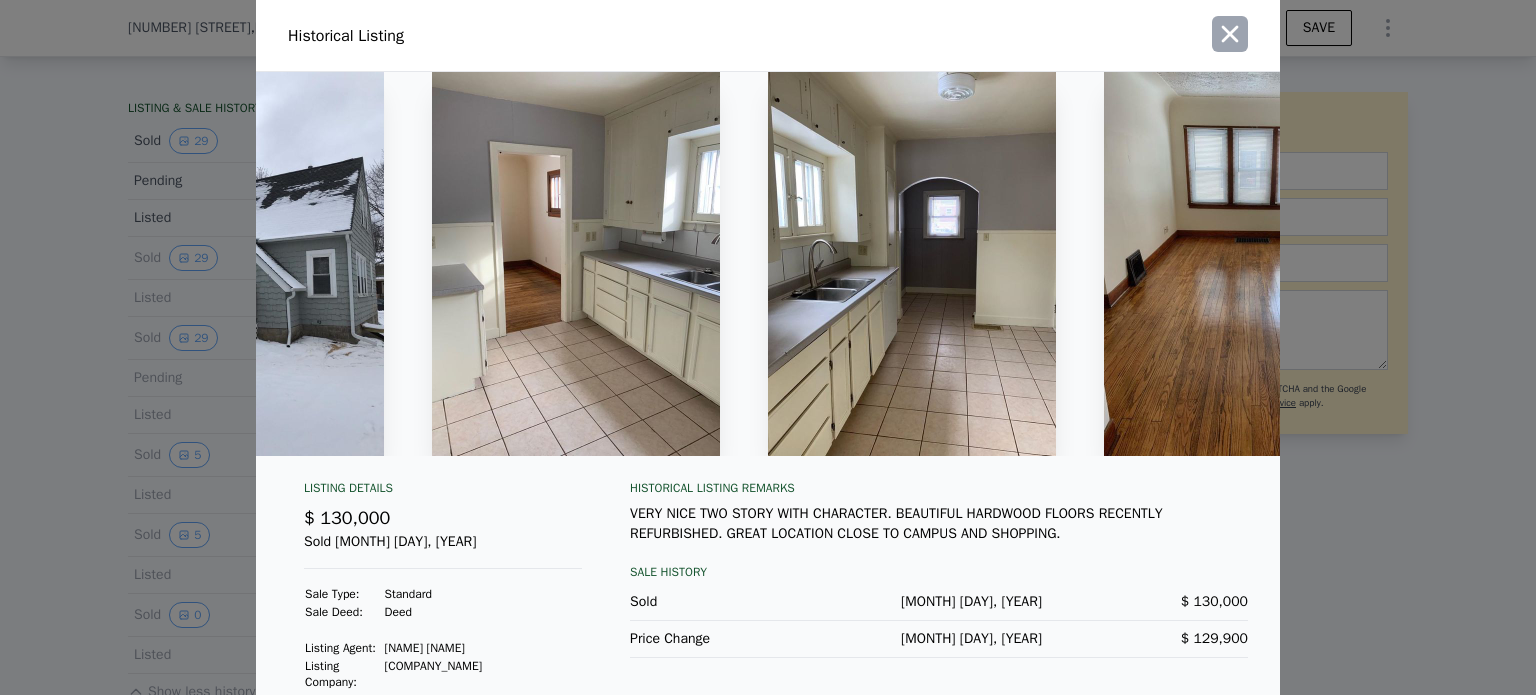 click 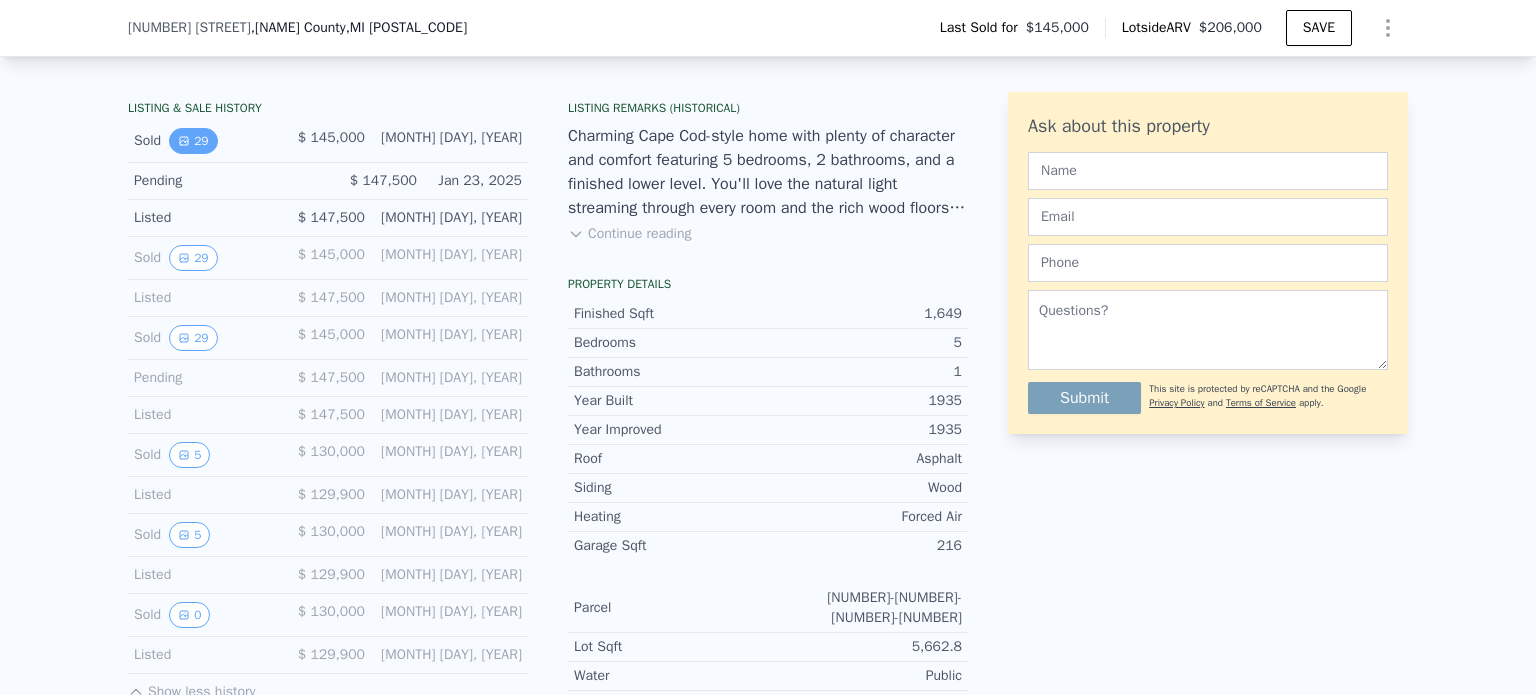 click on "29" at bounding box center [193, 141] 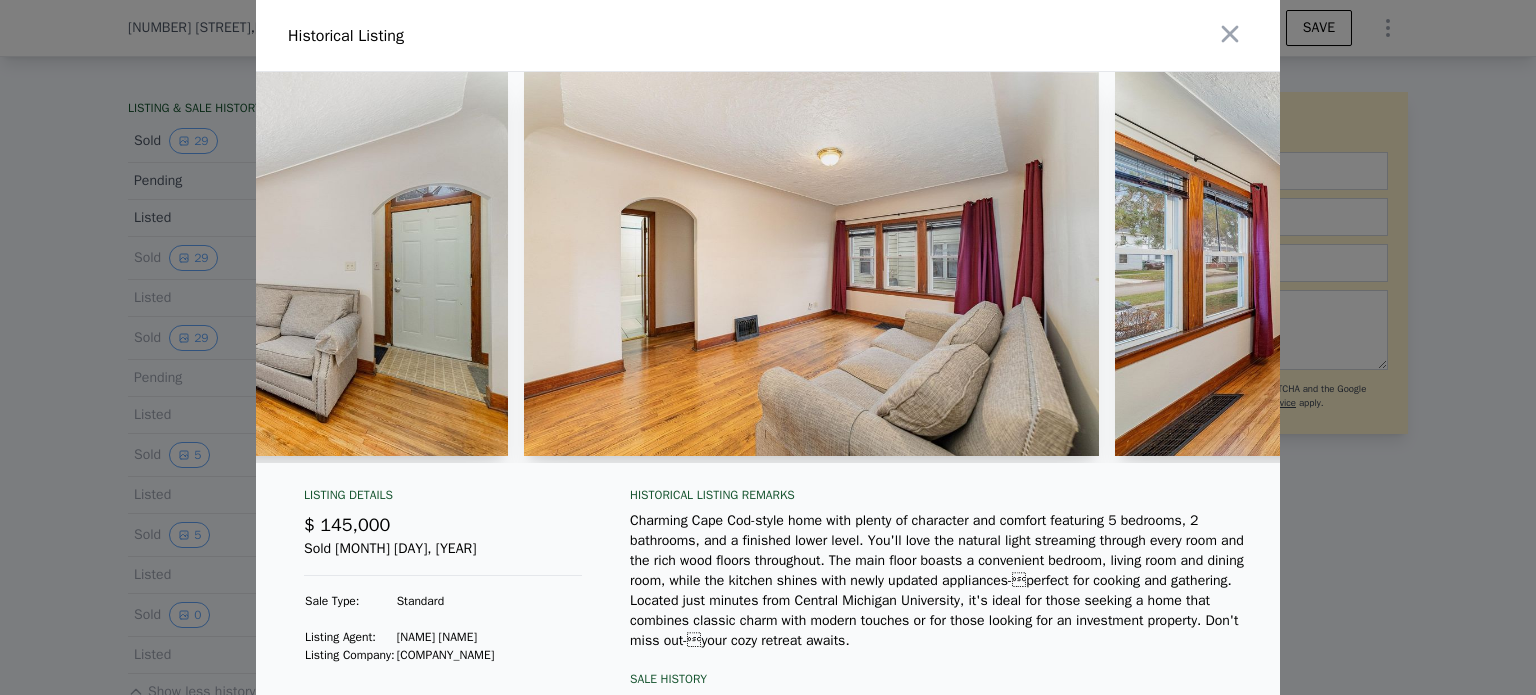 scroll, scrollTop: 0, scrollLeft: 2714, axis: horizontal 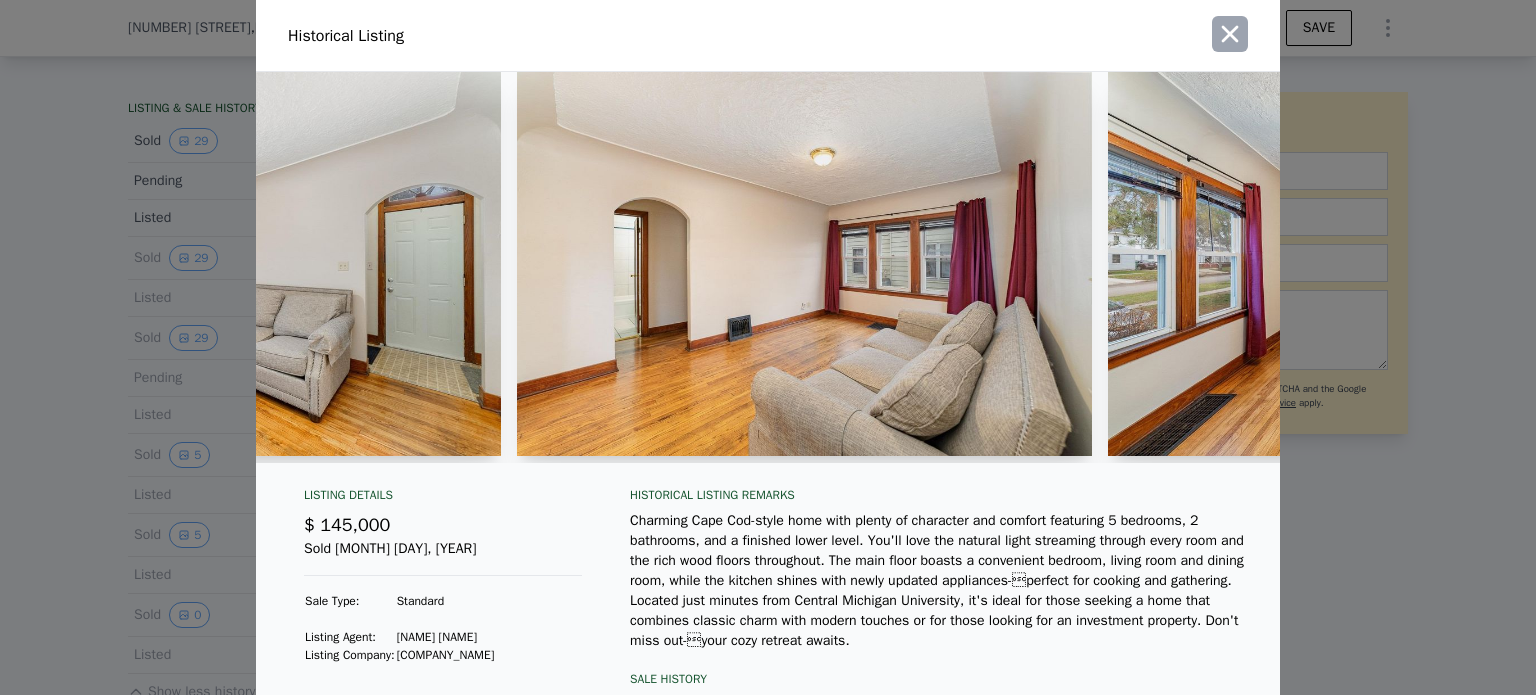 click 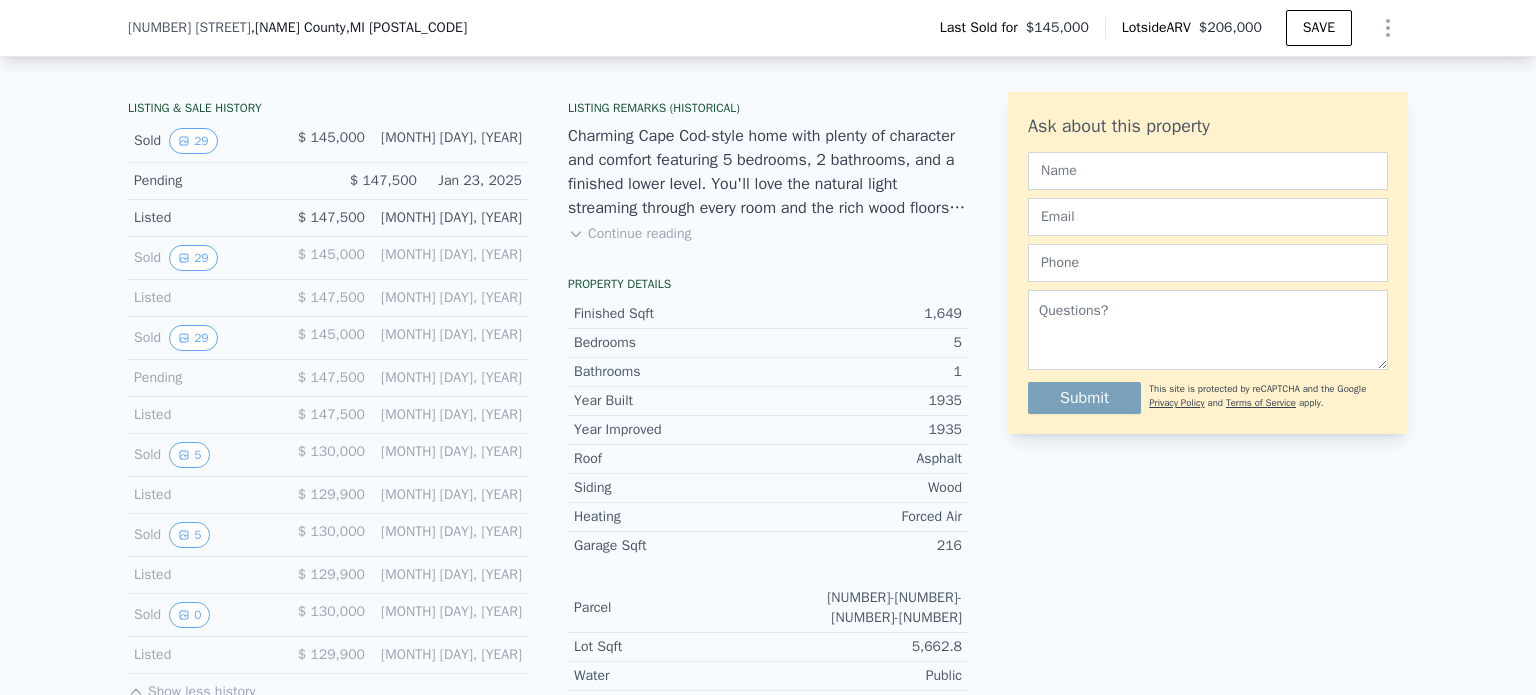 scroll, scrollTop: 0, scrollLeft: 0, axis: both 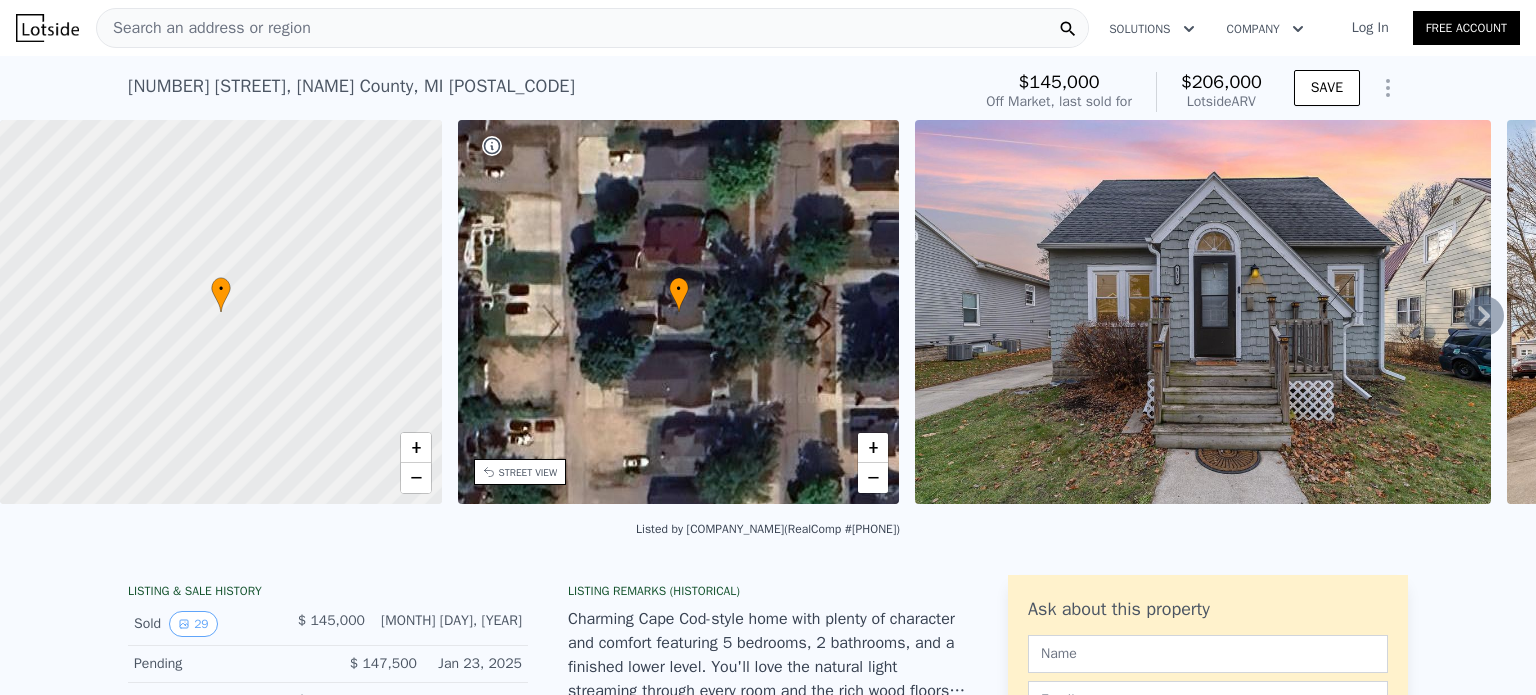 click on "Search an address or region" at bounding box center [592, 28] 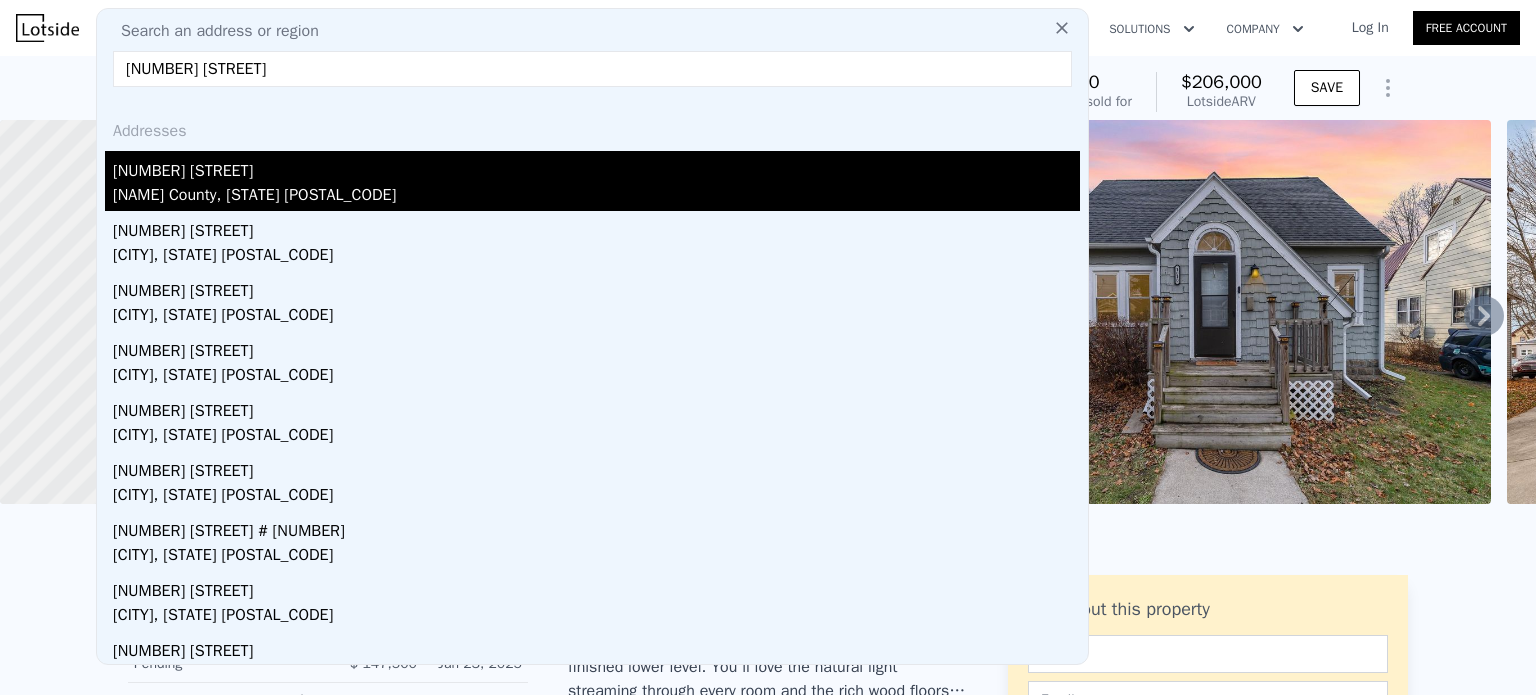 type on "[NUMBER] [STREET]" 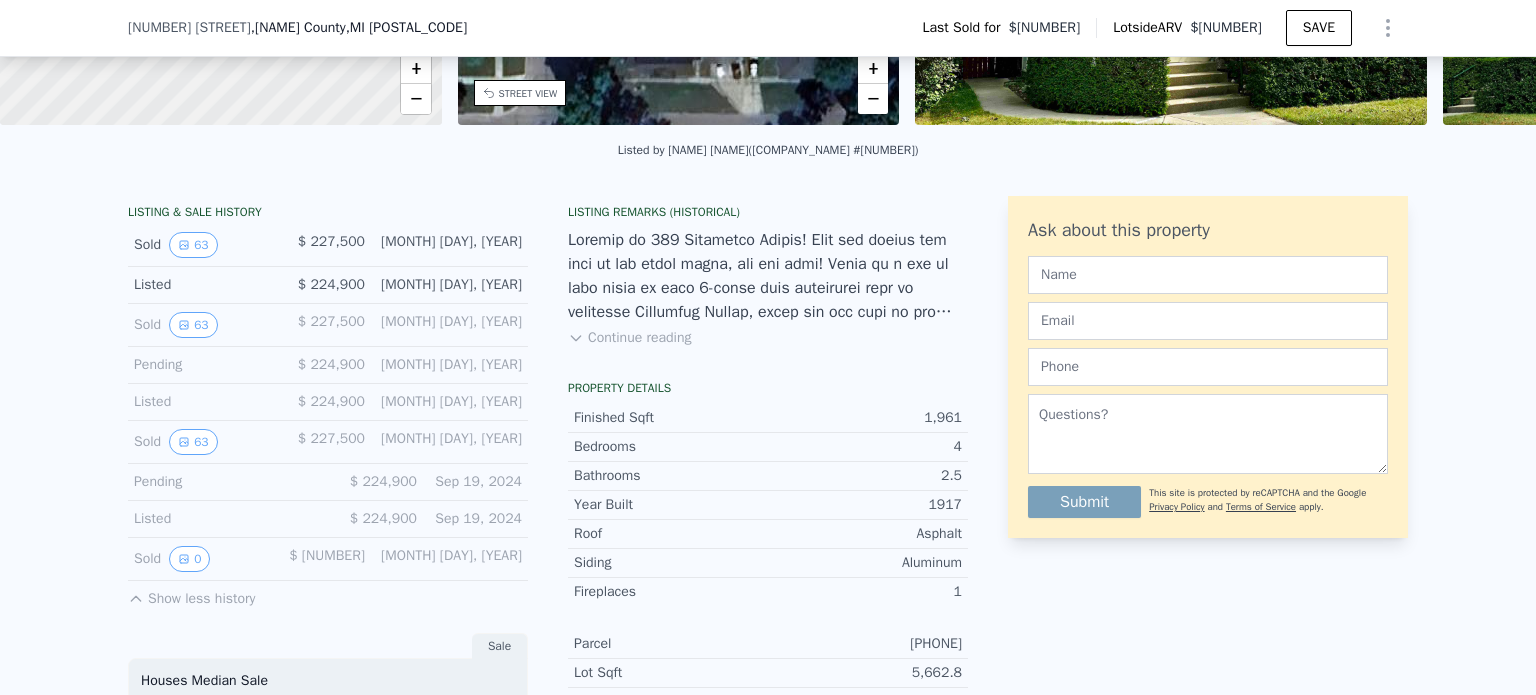 scroll, scrollTop: 380, scrollLeft: 0, axis: vertical 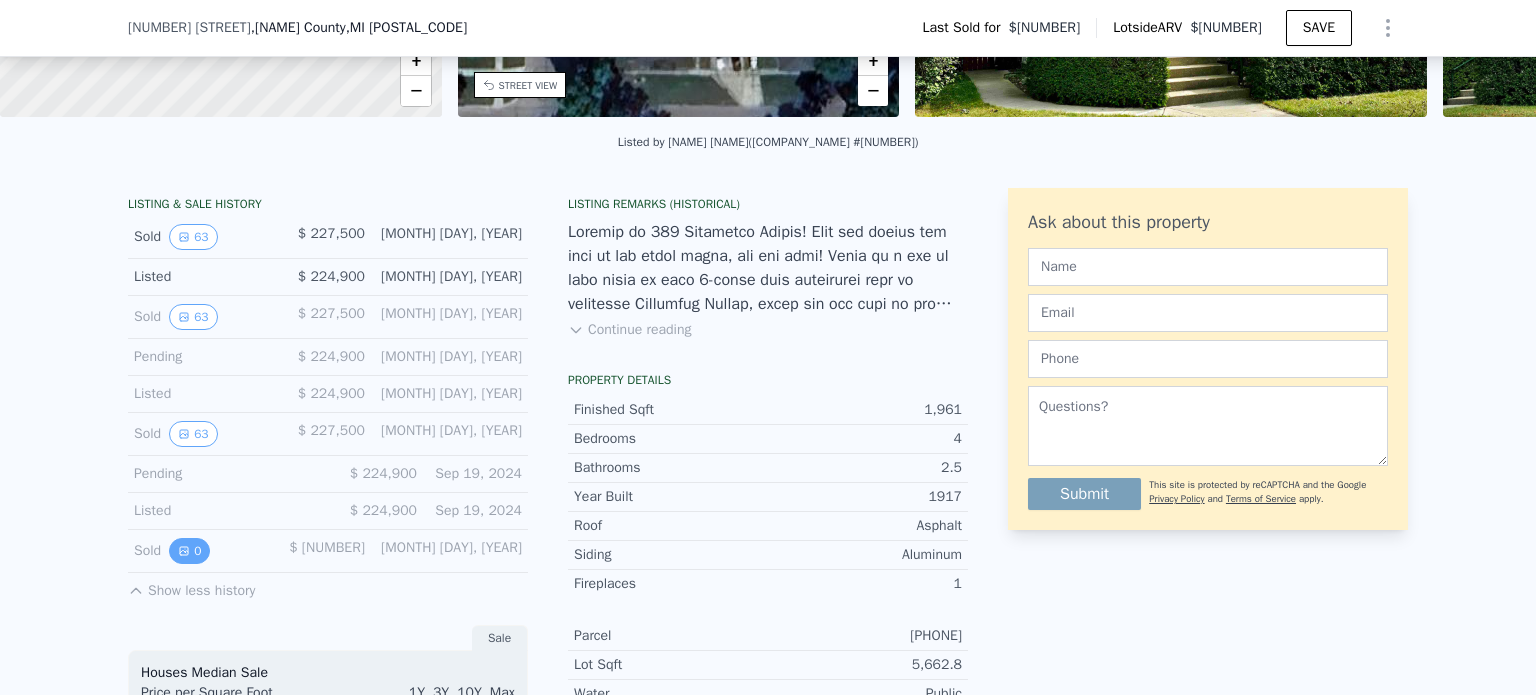 click 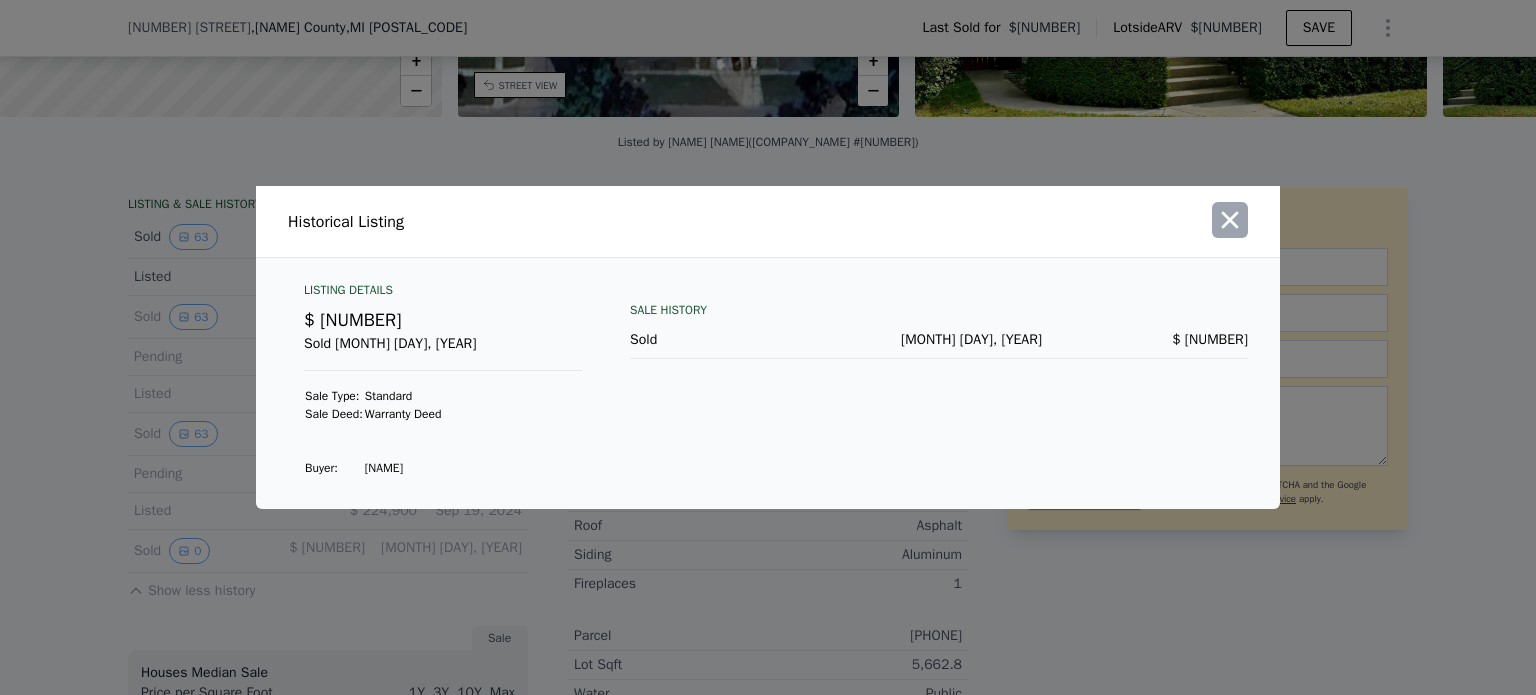 click 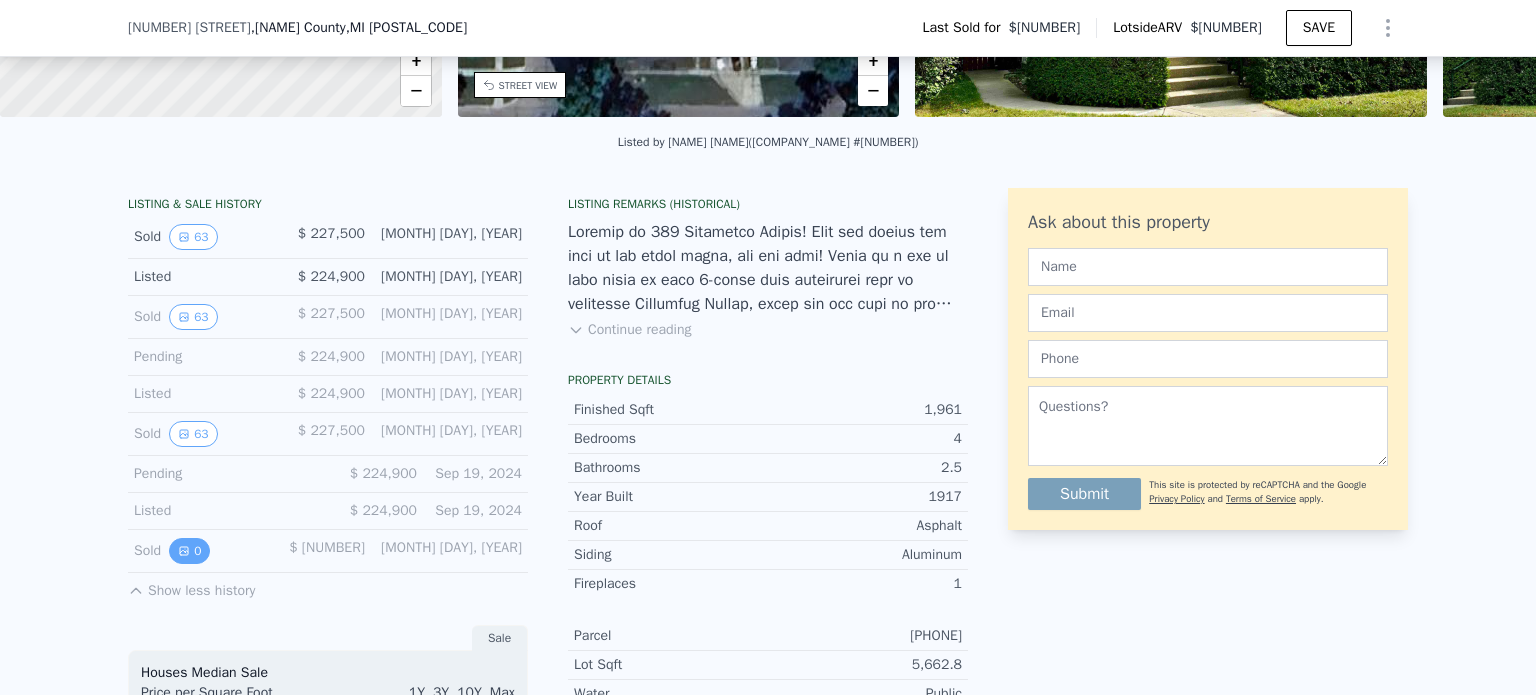 click on "0" at bounding box center (189, 551) 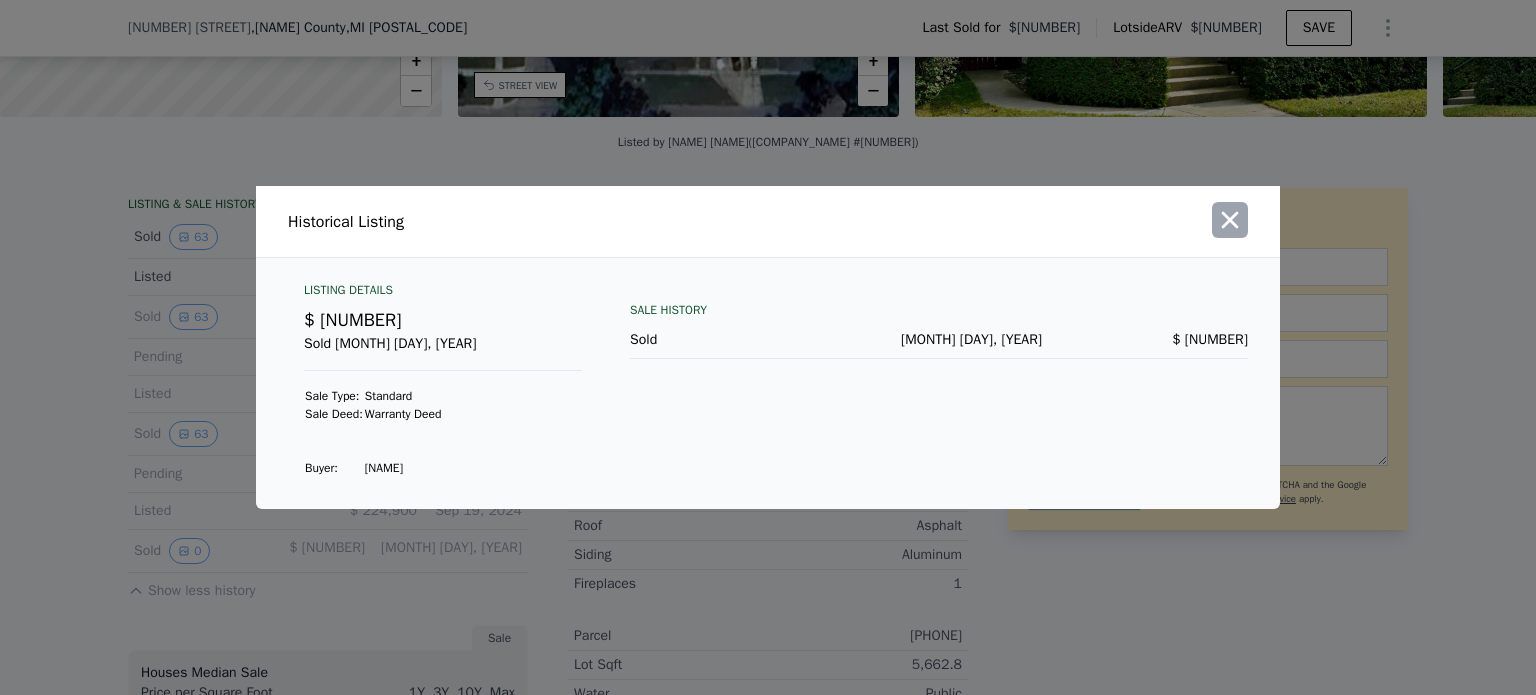 click 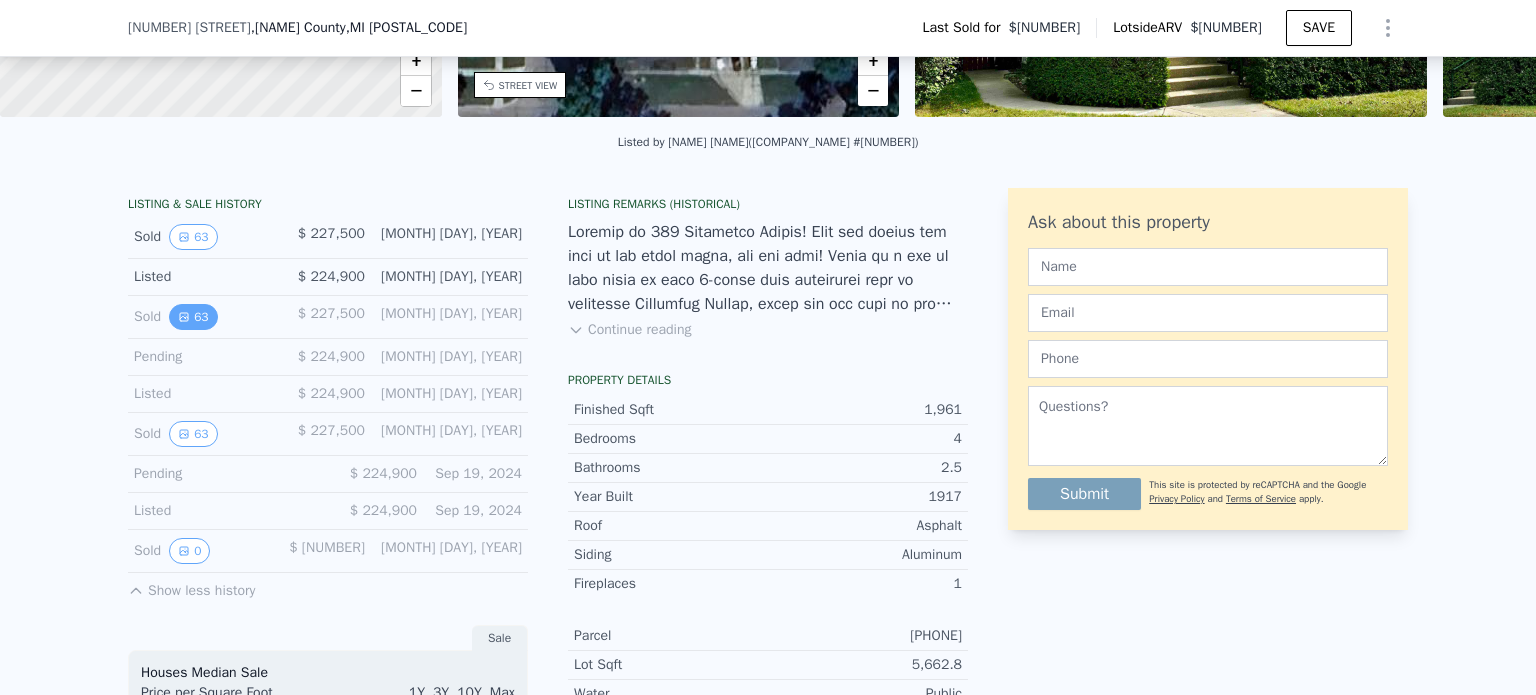 click on "63" at bounding box center [193, 317] 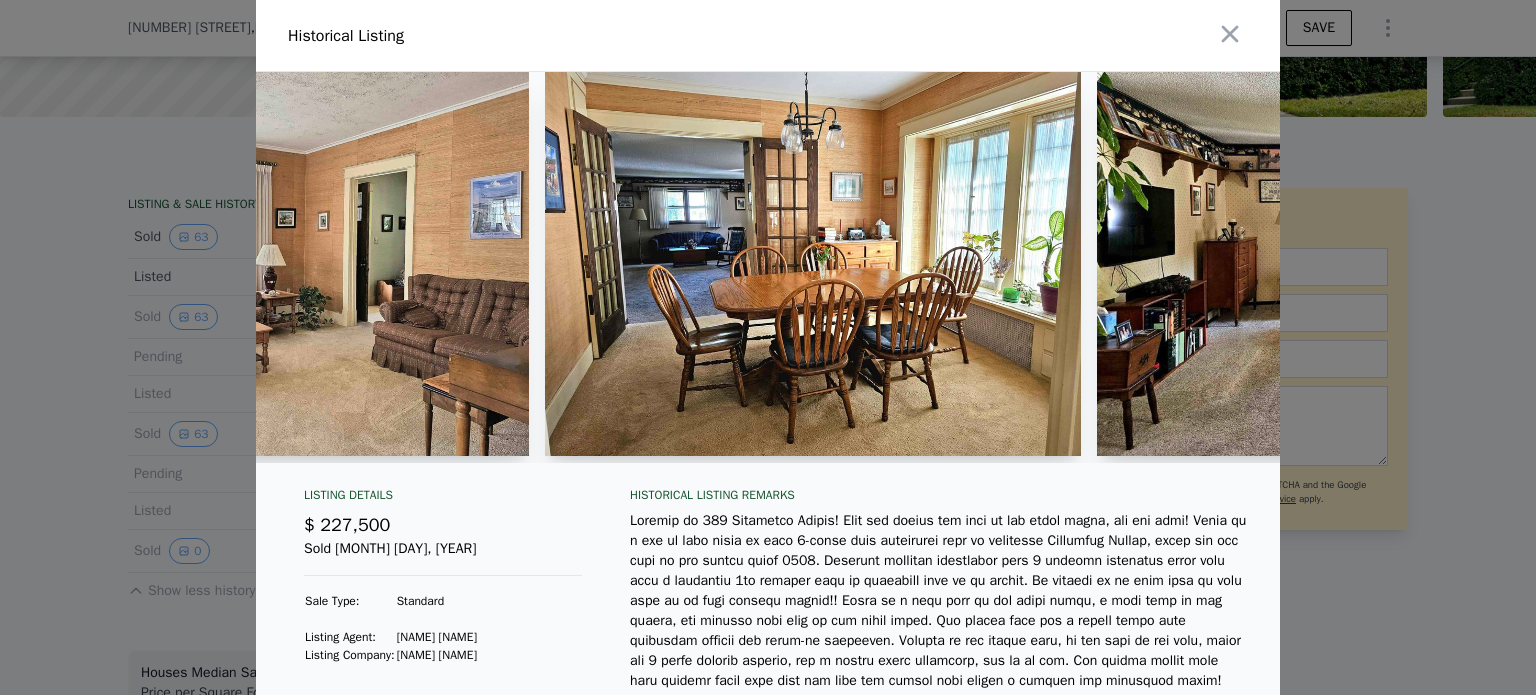 scroll, scrollTop: 0, scrollLeft: 7323, axis: horizontal 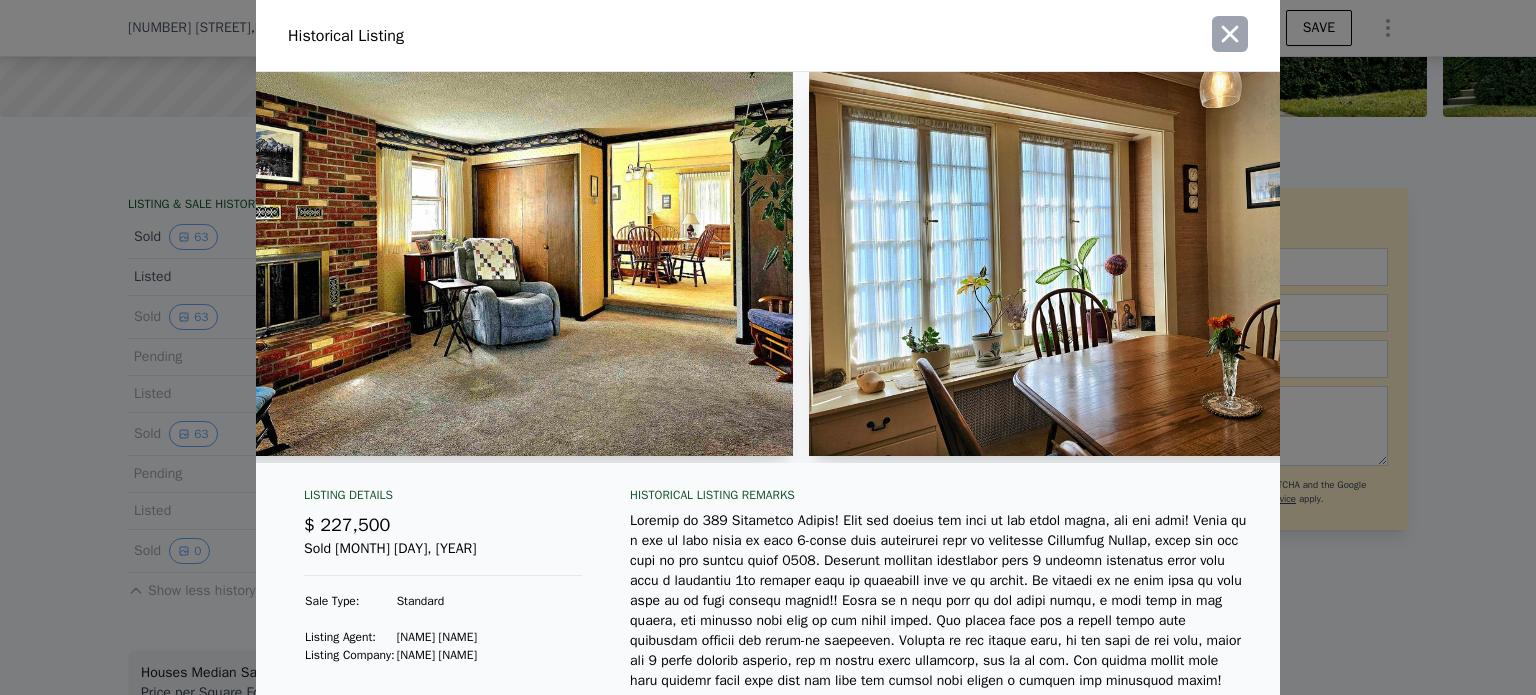 click at bounding box center [1230, 34] 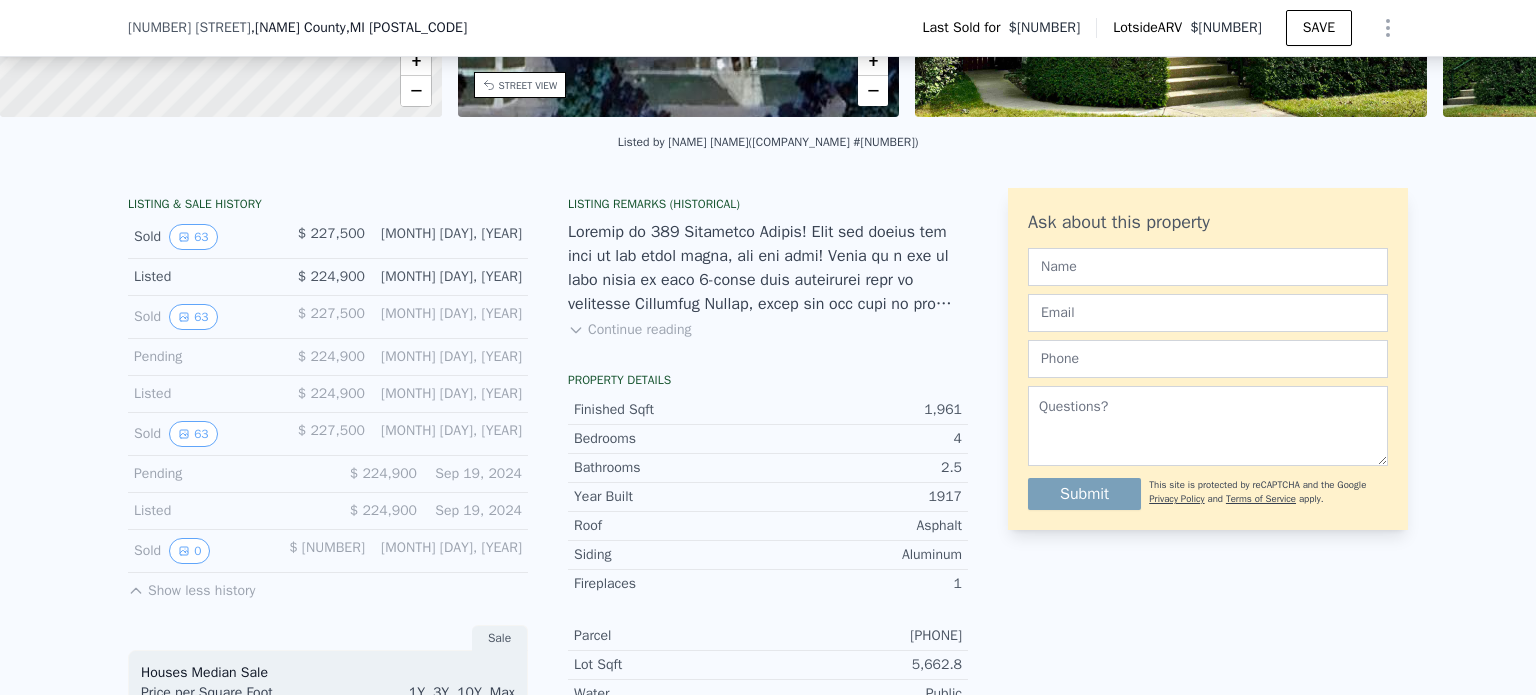 scroll, scrollTop: 0, scrollLeft: 0, axis: both 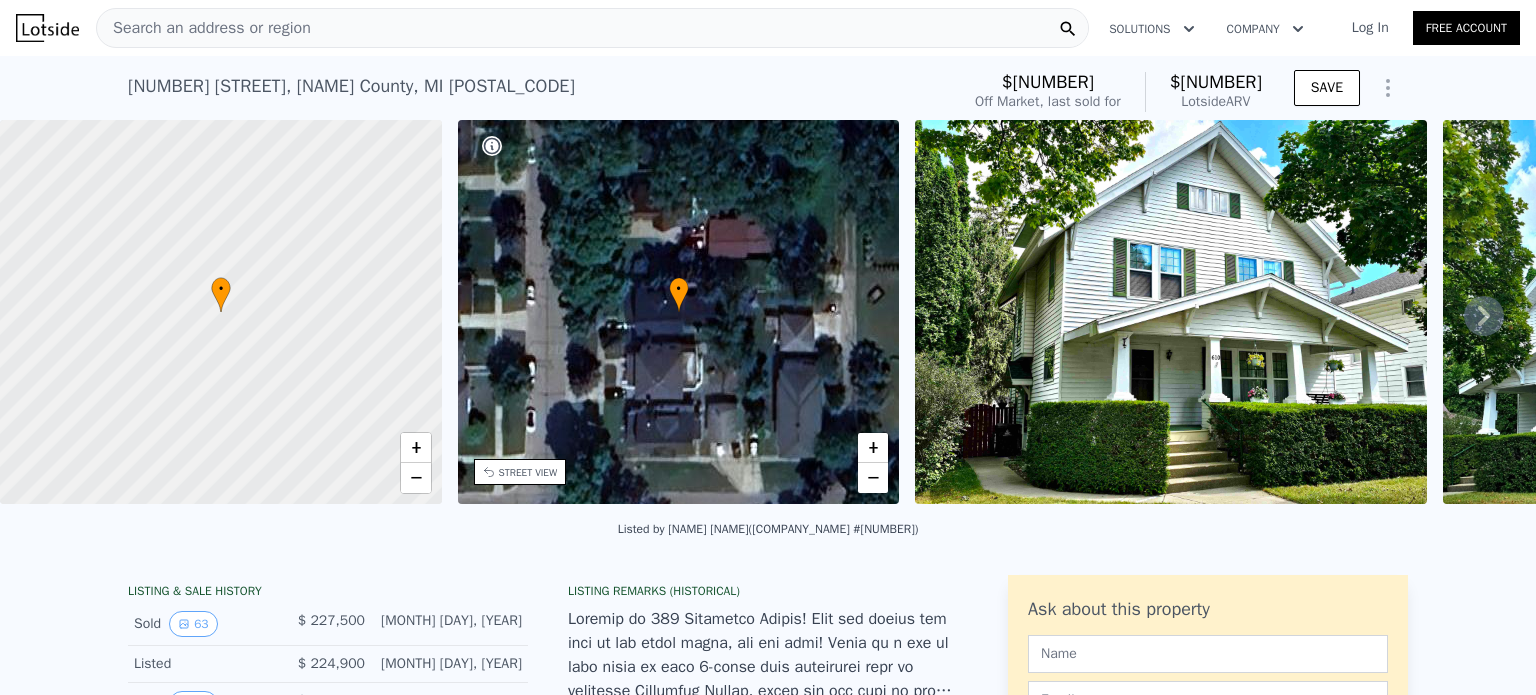 click on "Search an address or region" at bounding box center [592, 28] 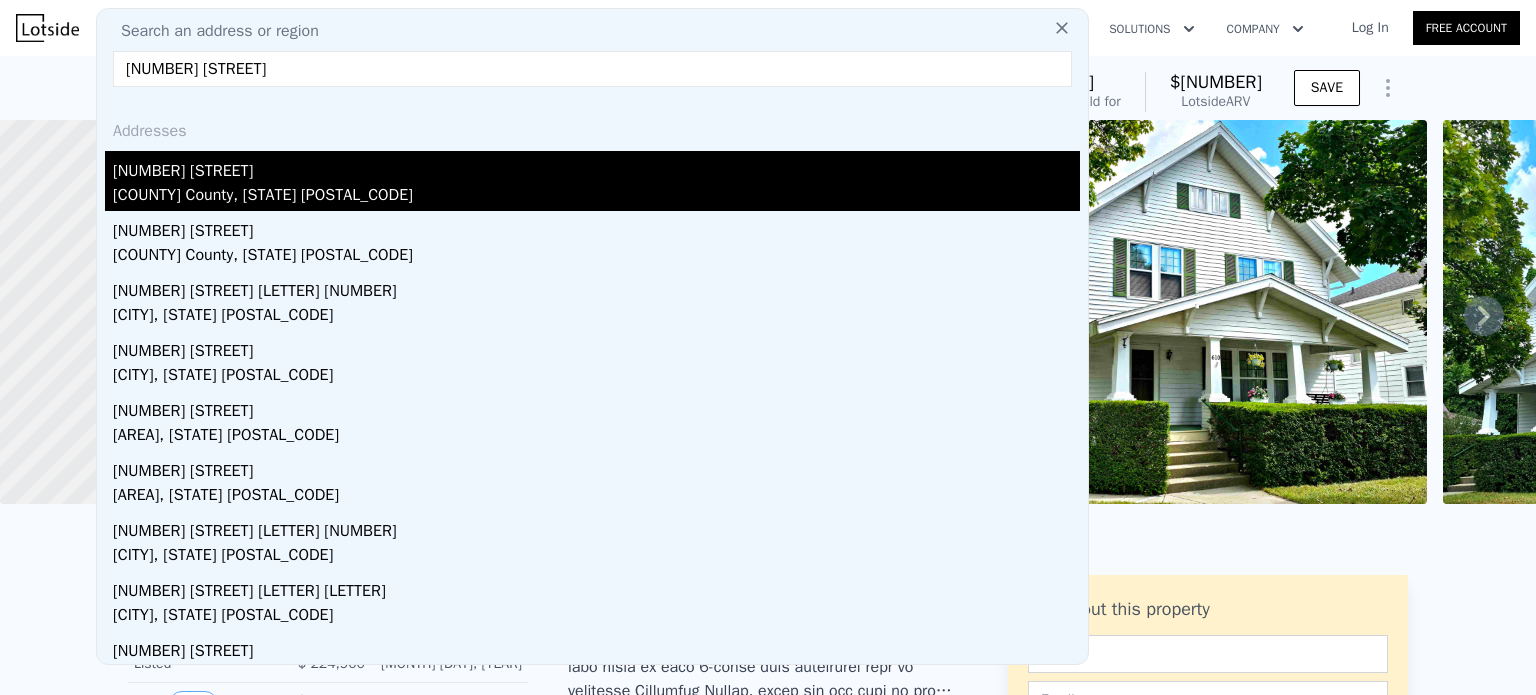 type on "[NUMBER] [STREET]" 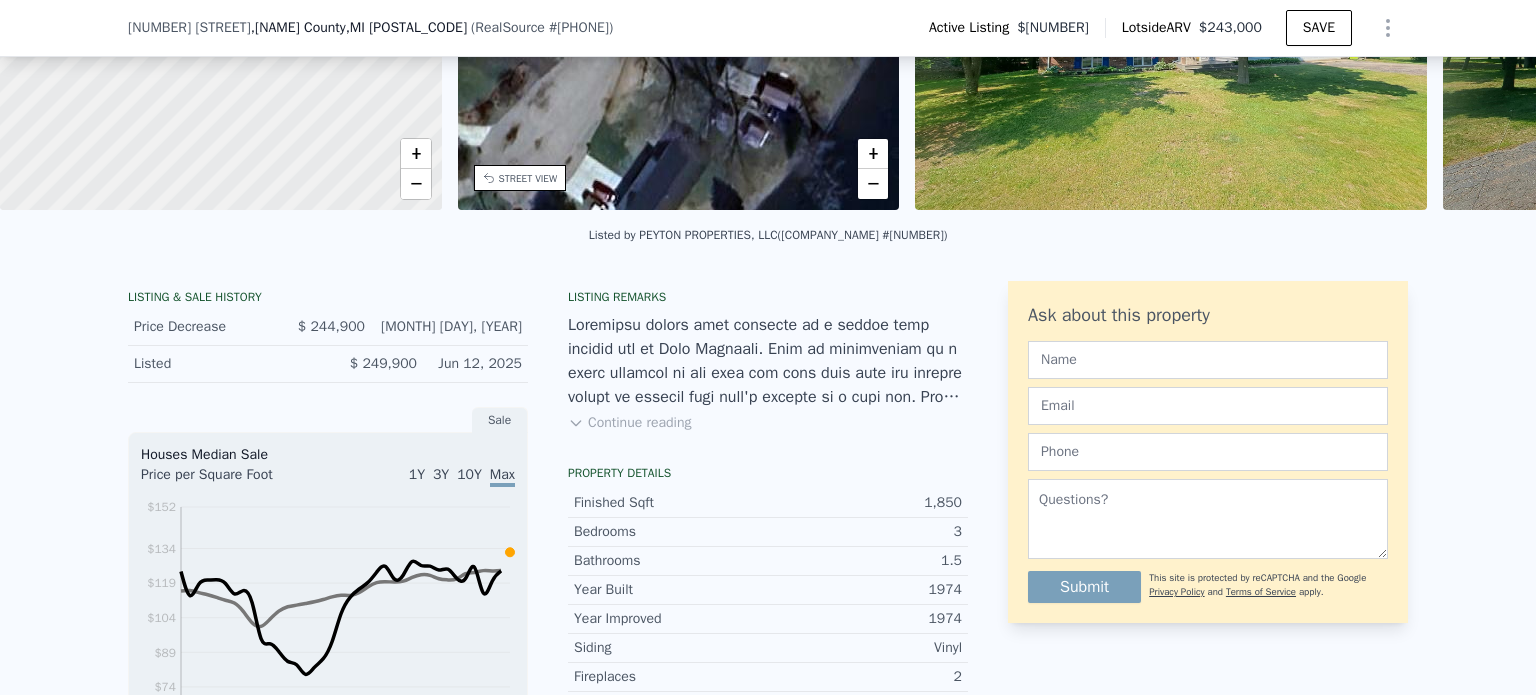 scroll, scrollTop: 0, scrollLeft: 0, axis: both 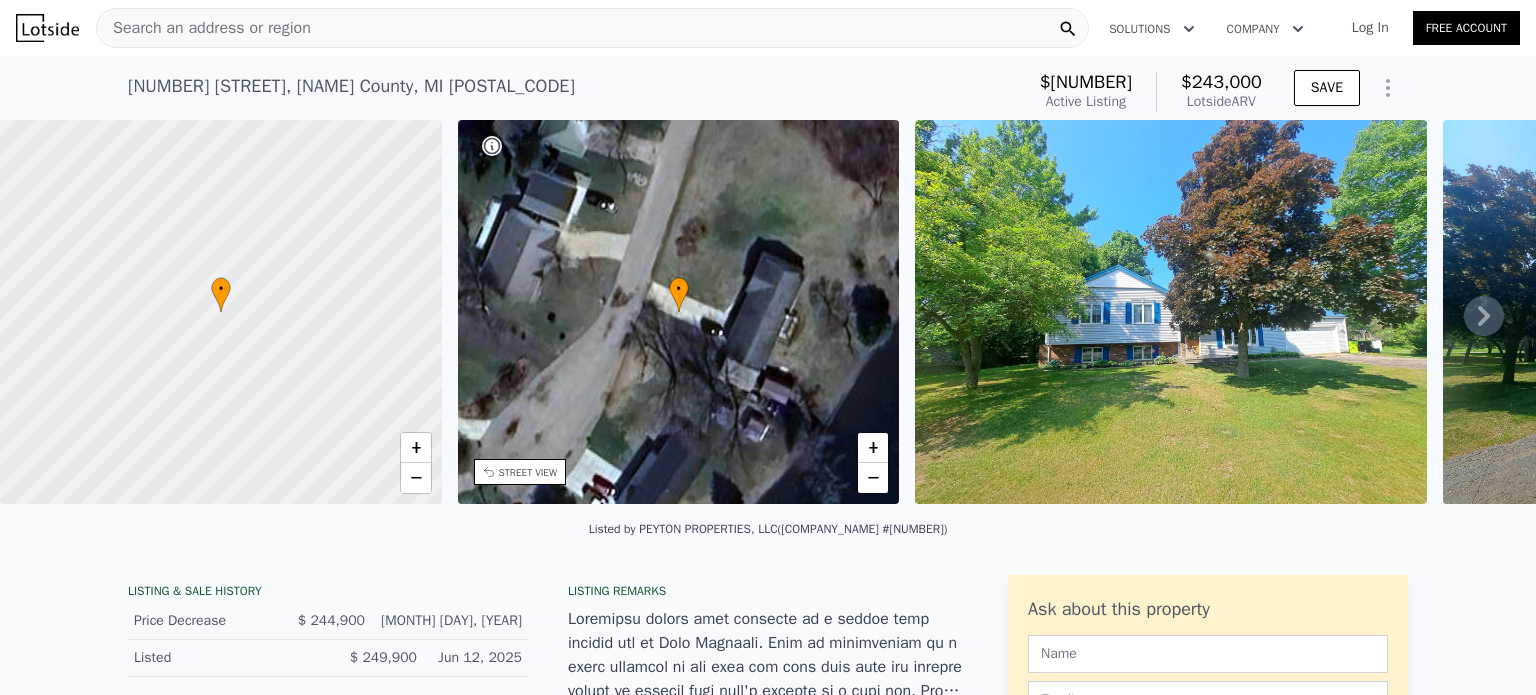 click at bounding box center (1171, 312) 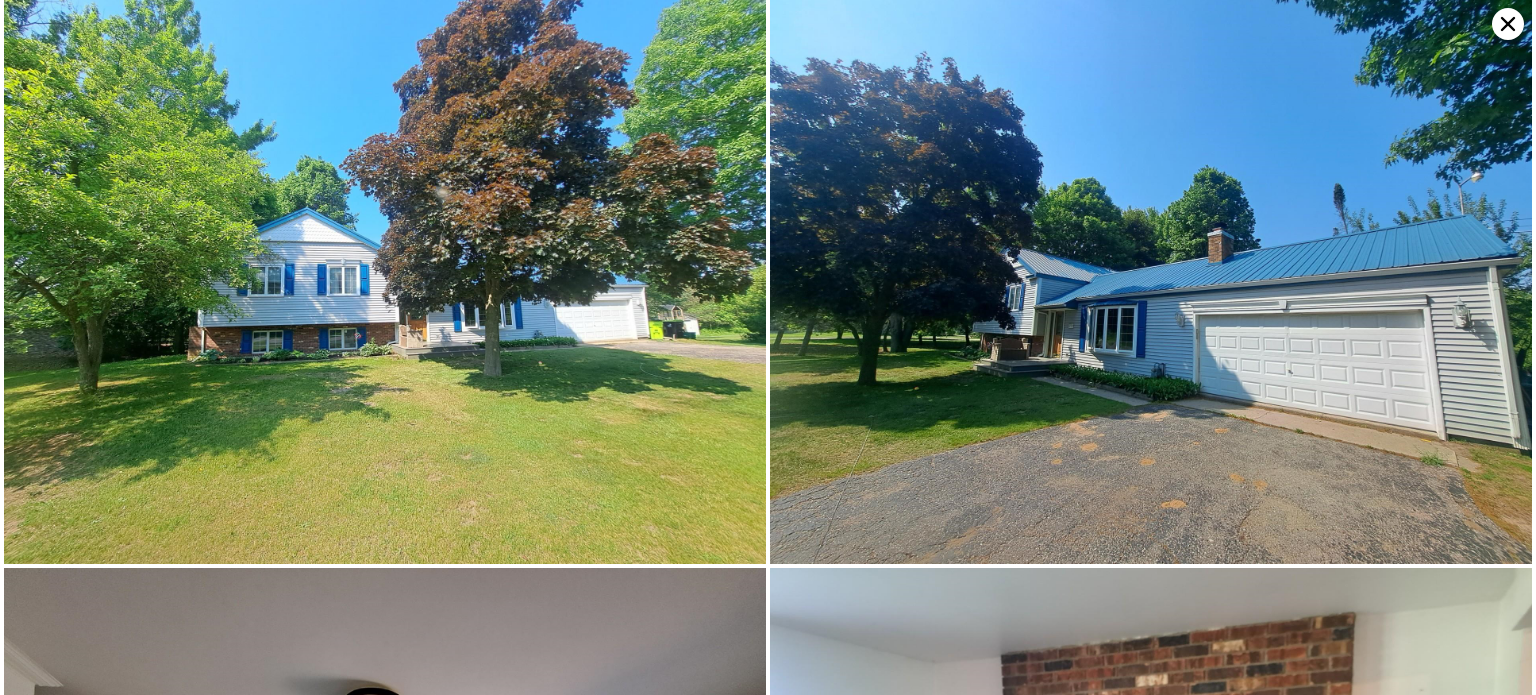 scroll, scrollTop: 0, scrollLeft: 0, axis: both 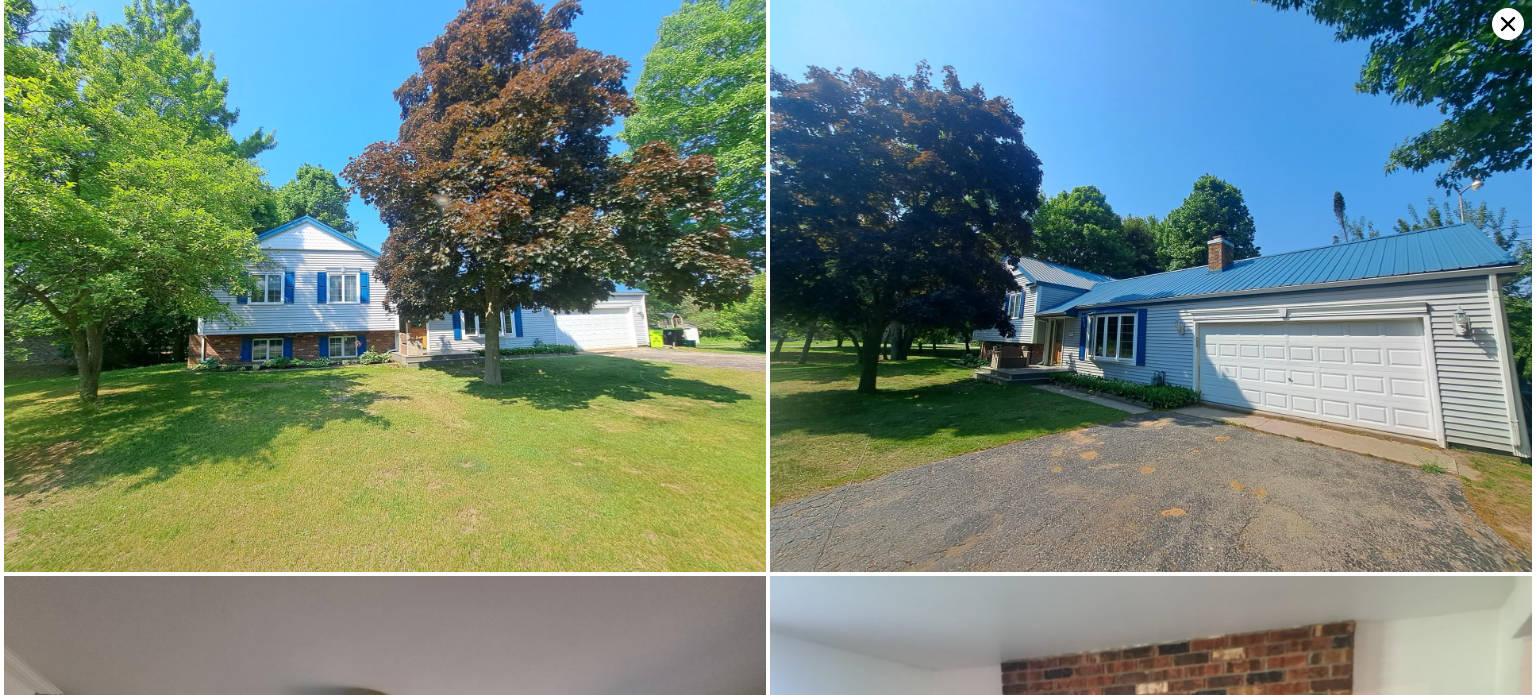 click at bounding box center [385, 286] 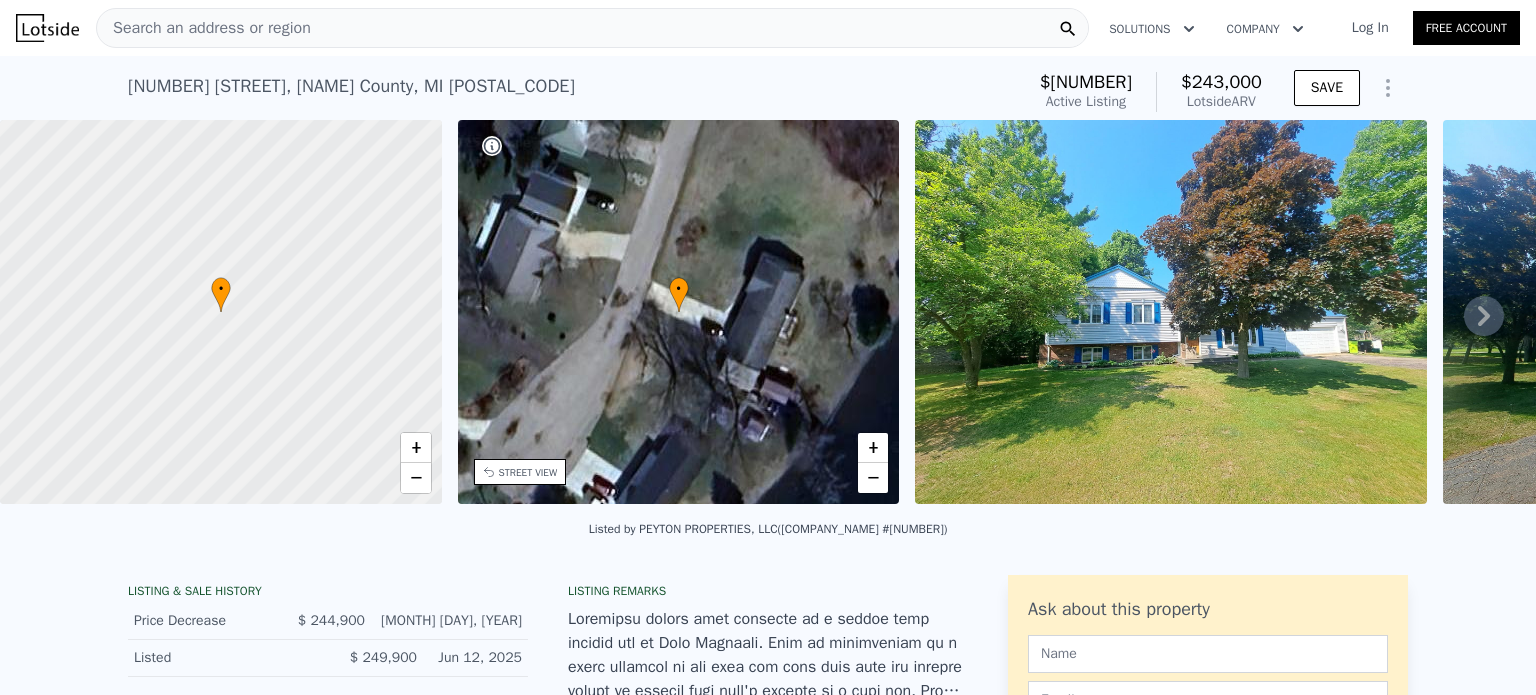 type 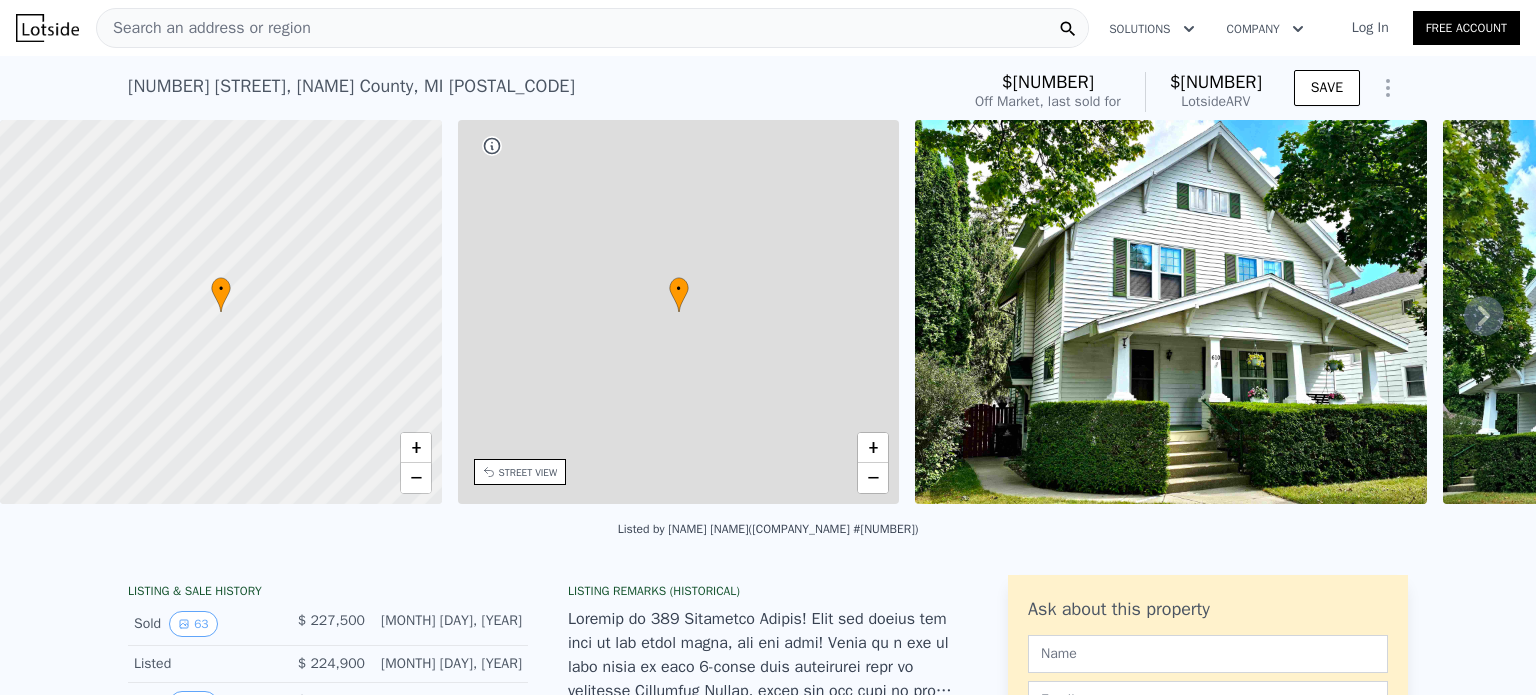 type on "3" 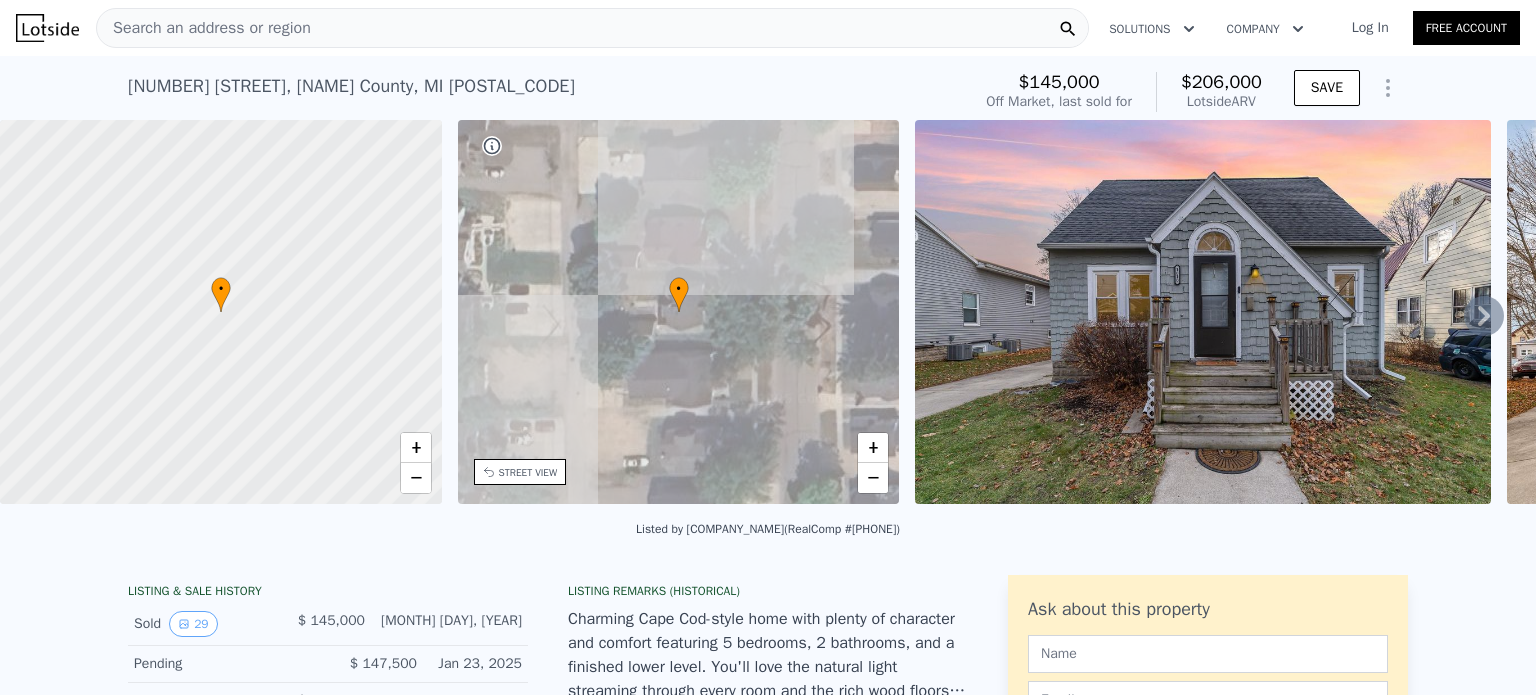 type on "4" 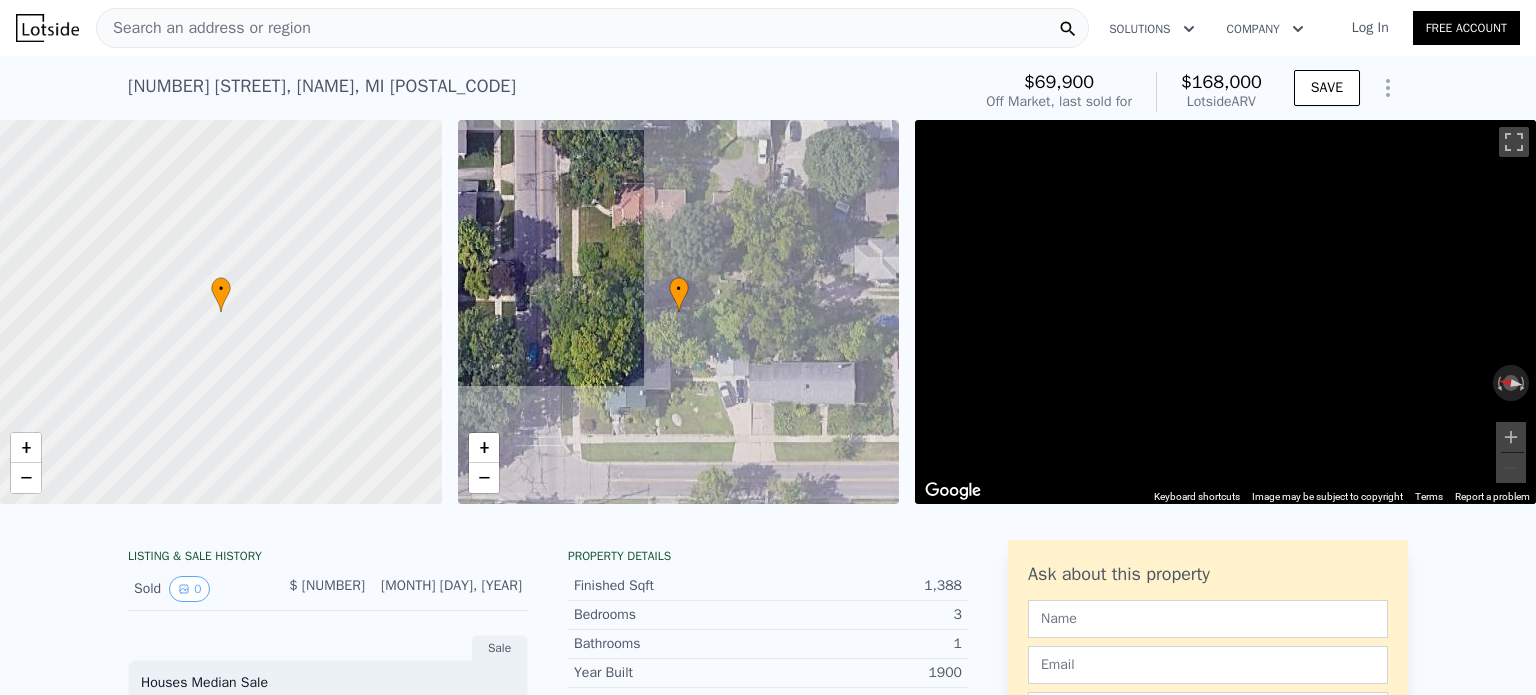 type on "2" 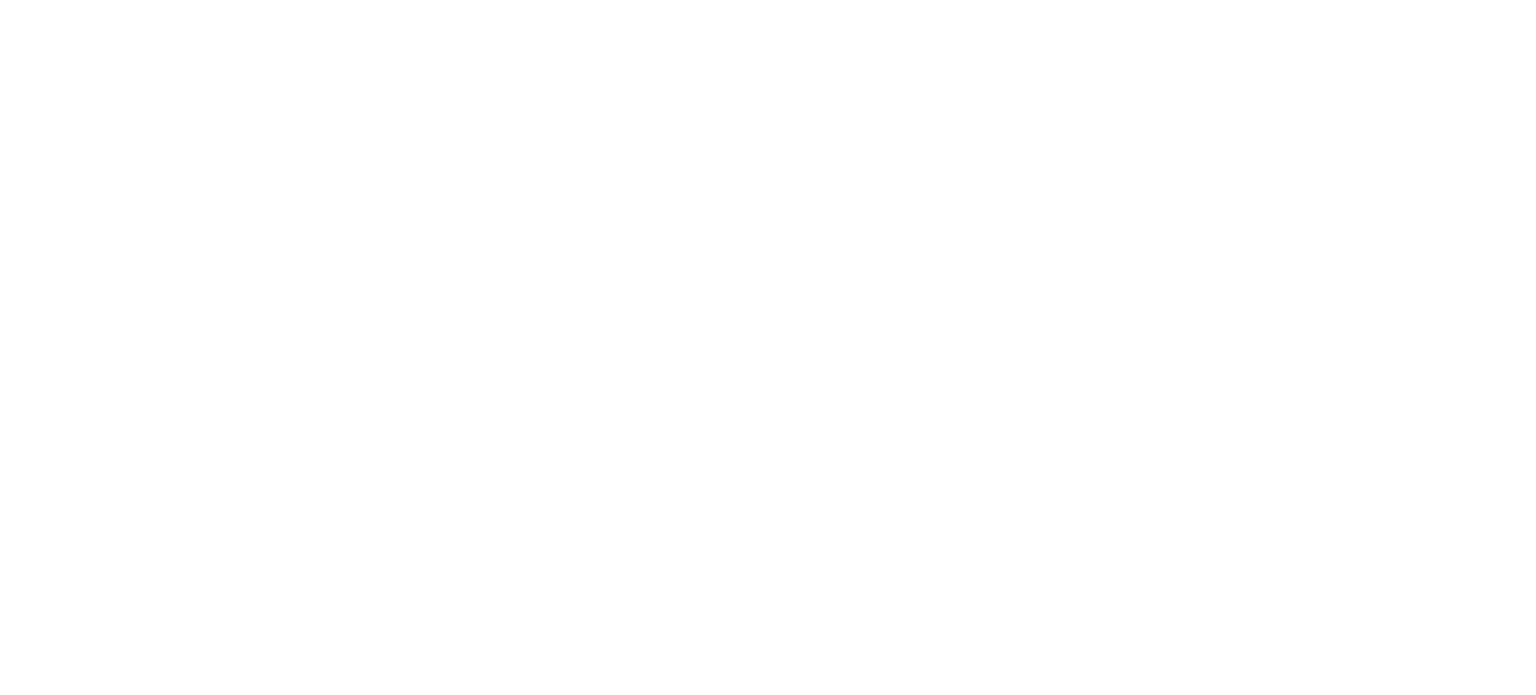 scroll, scrollTop: 0, scrollLeft: 0, axis: both 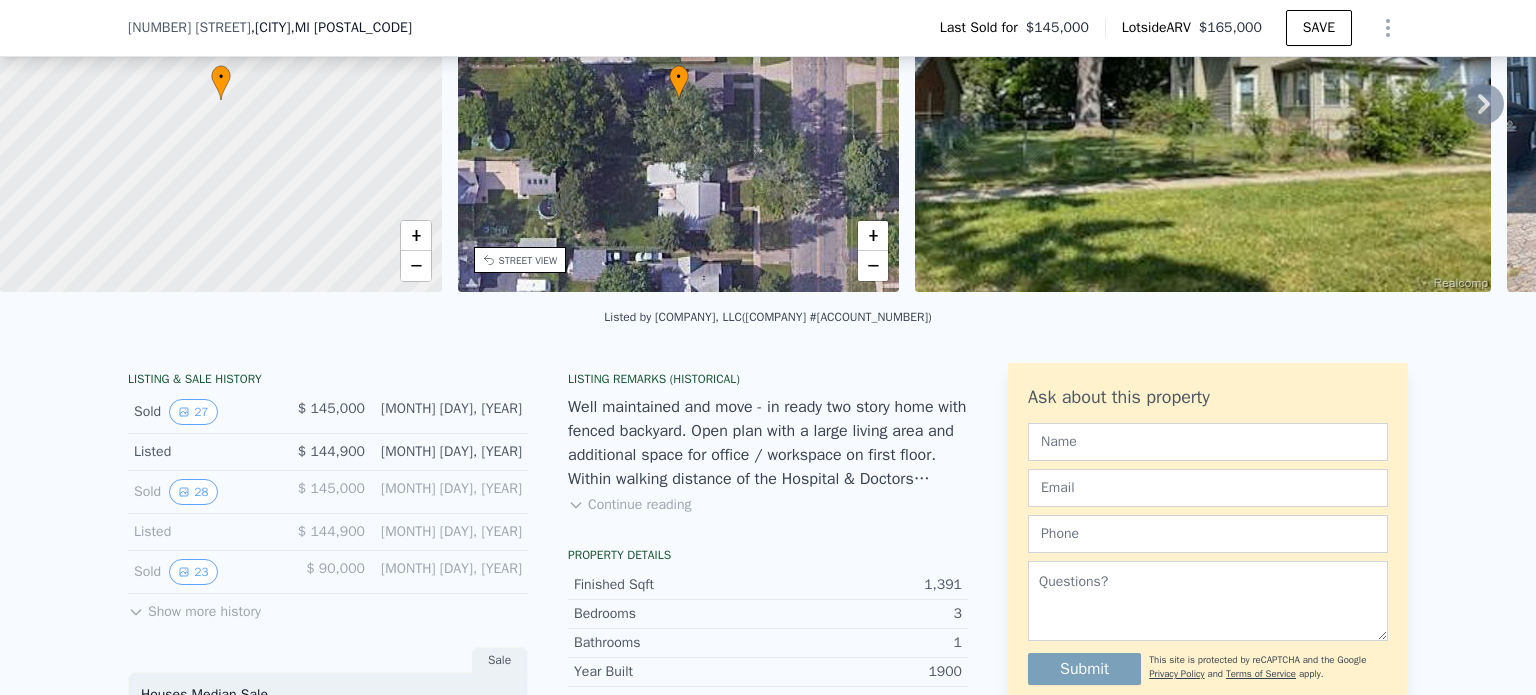 click on "Show more history" at bounding box center [194, 608] 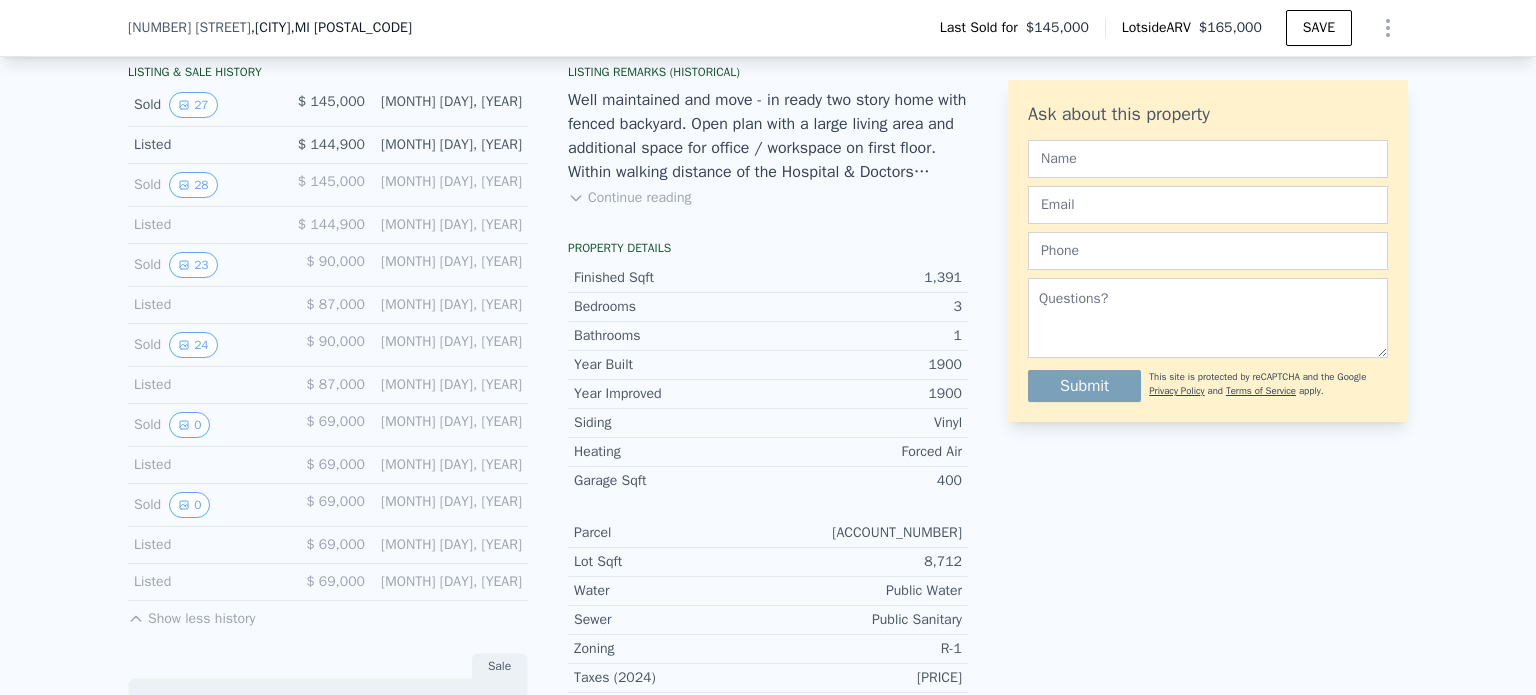 scroll, scrollTop: 512, scrollLeft: 0, axis: vertical 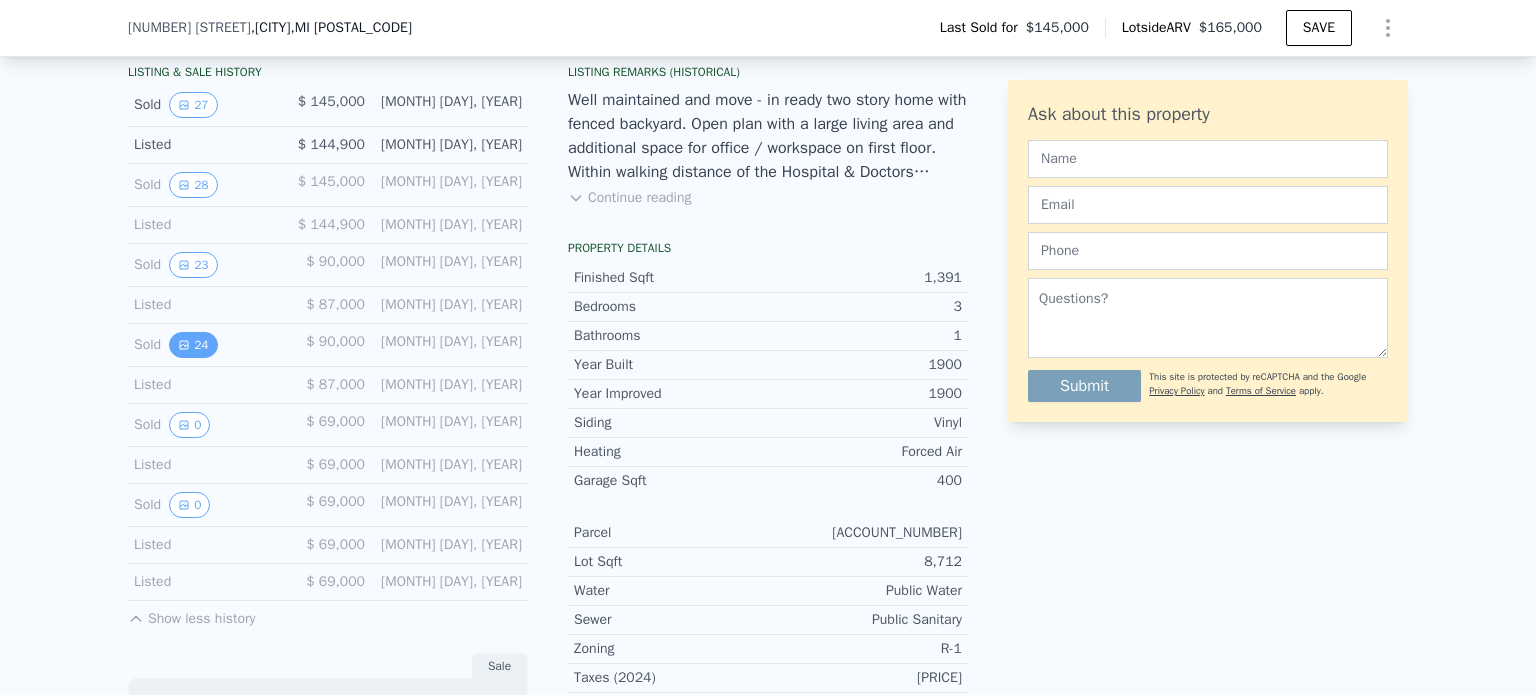 click on "24" at bounding box center [193, 345] 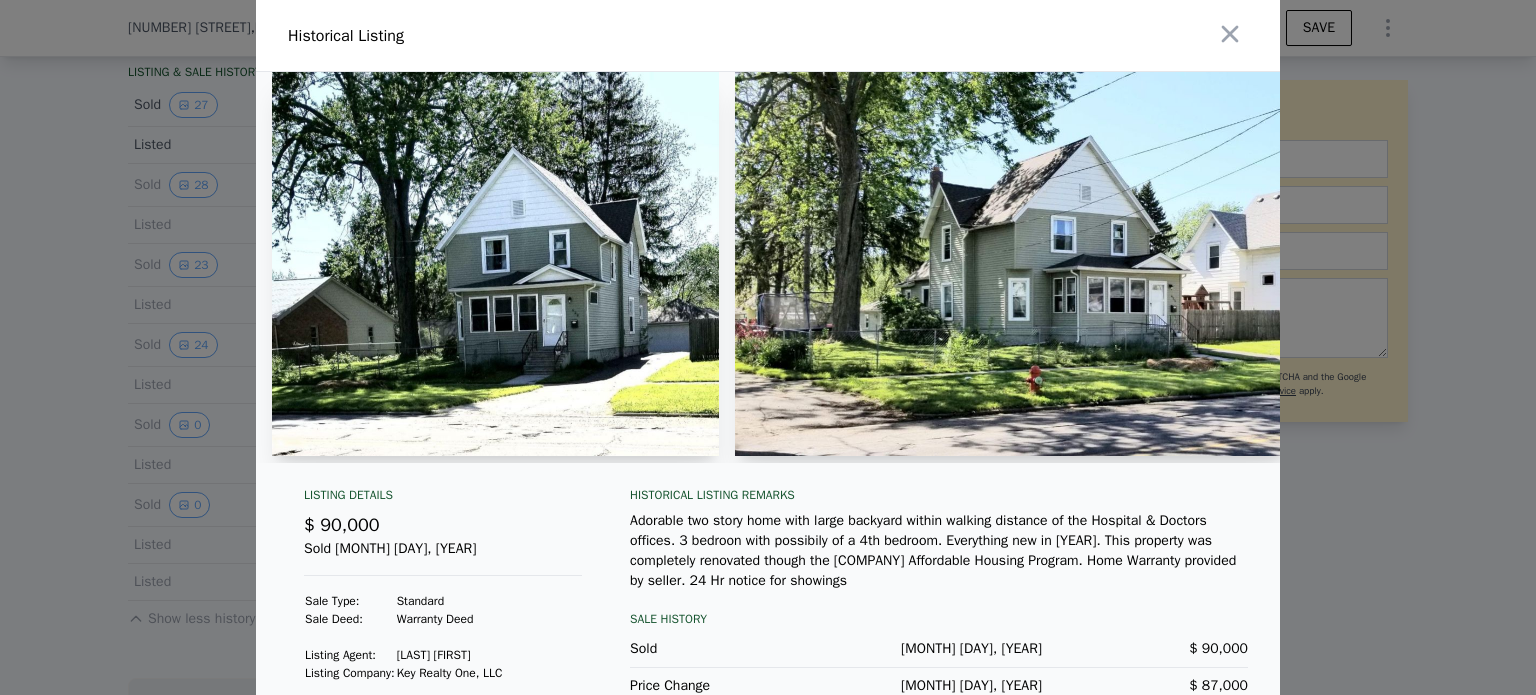 click at bounding box center [495, 264] 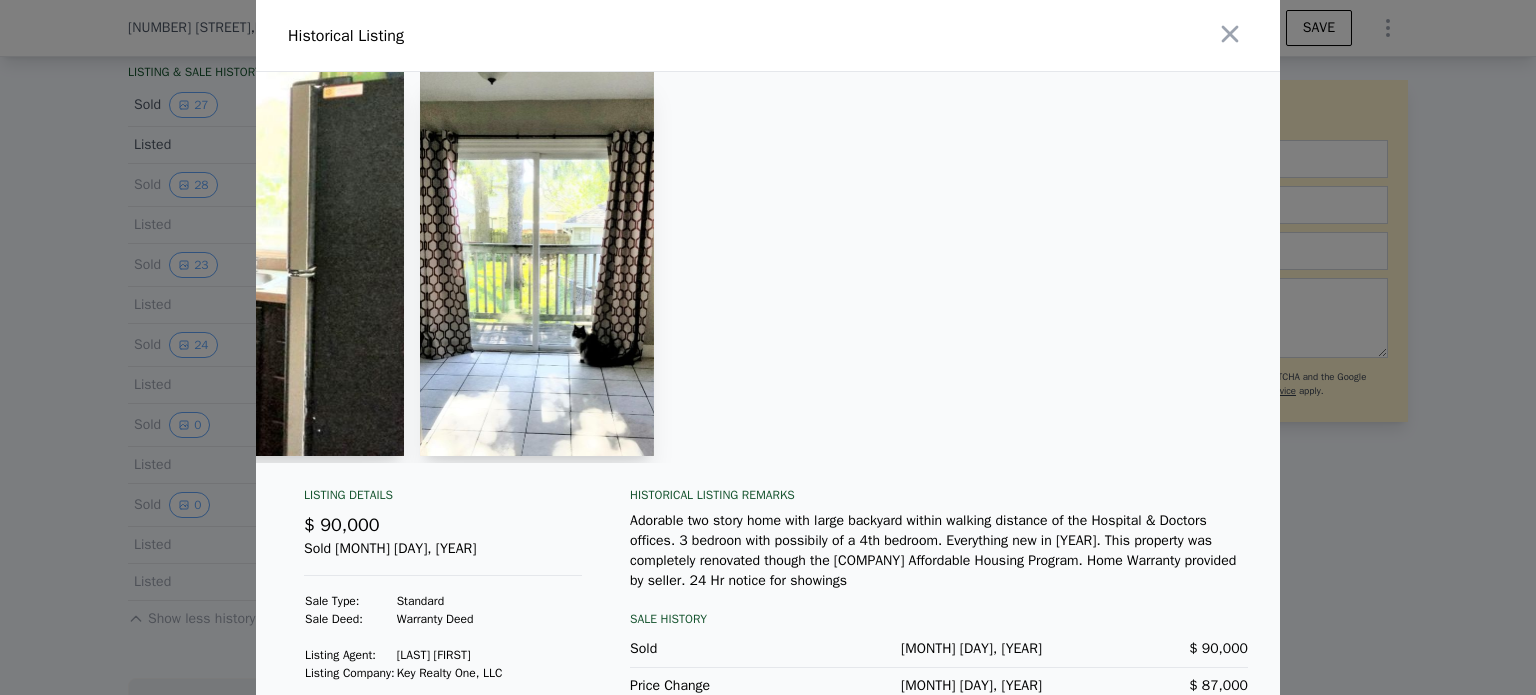 scroll, scrollTop: 0, scrollLeft: 6931, axis: horizontal 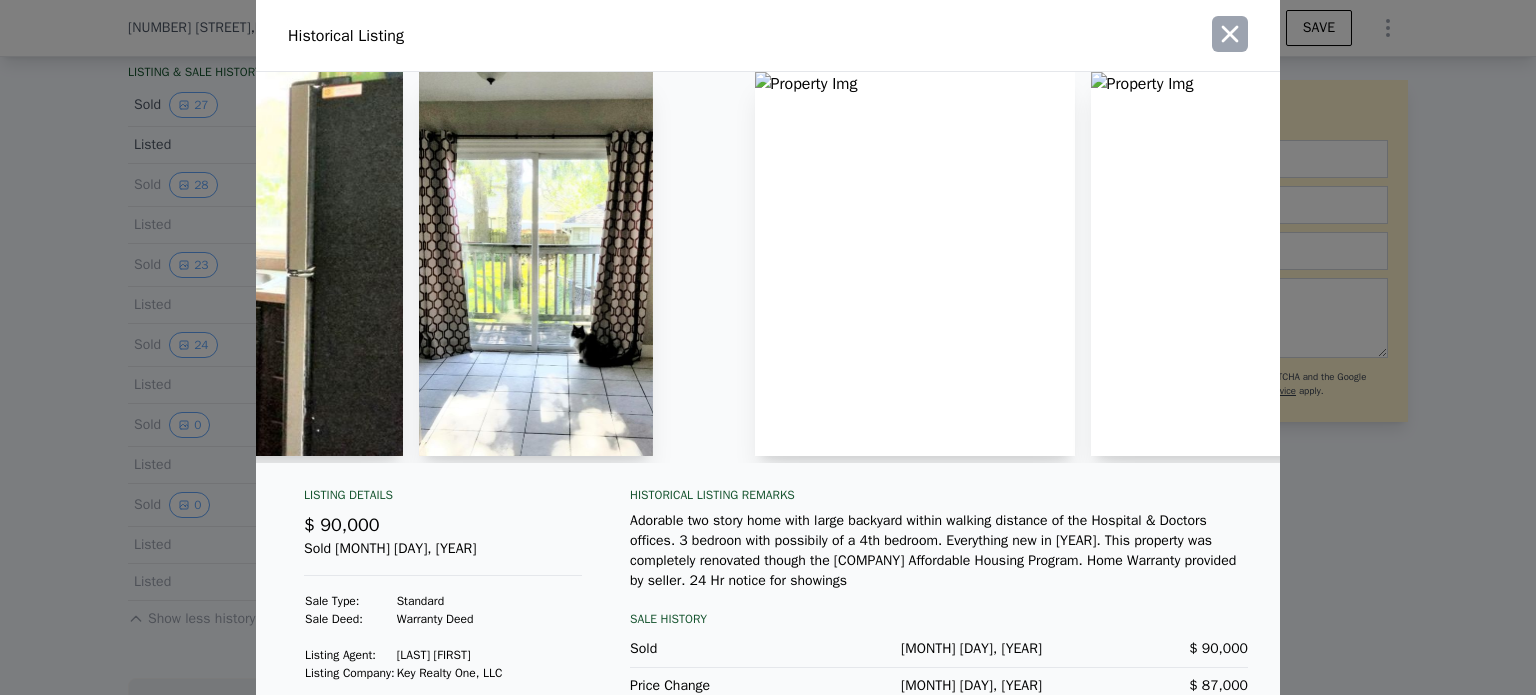 click 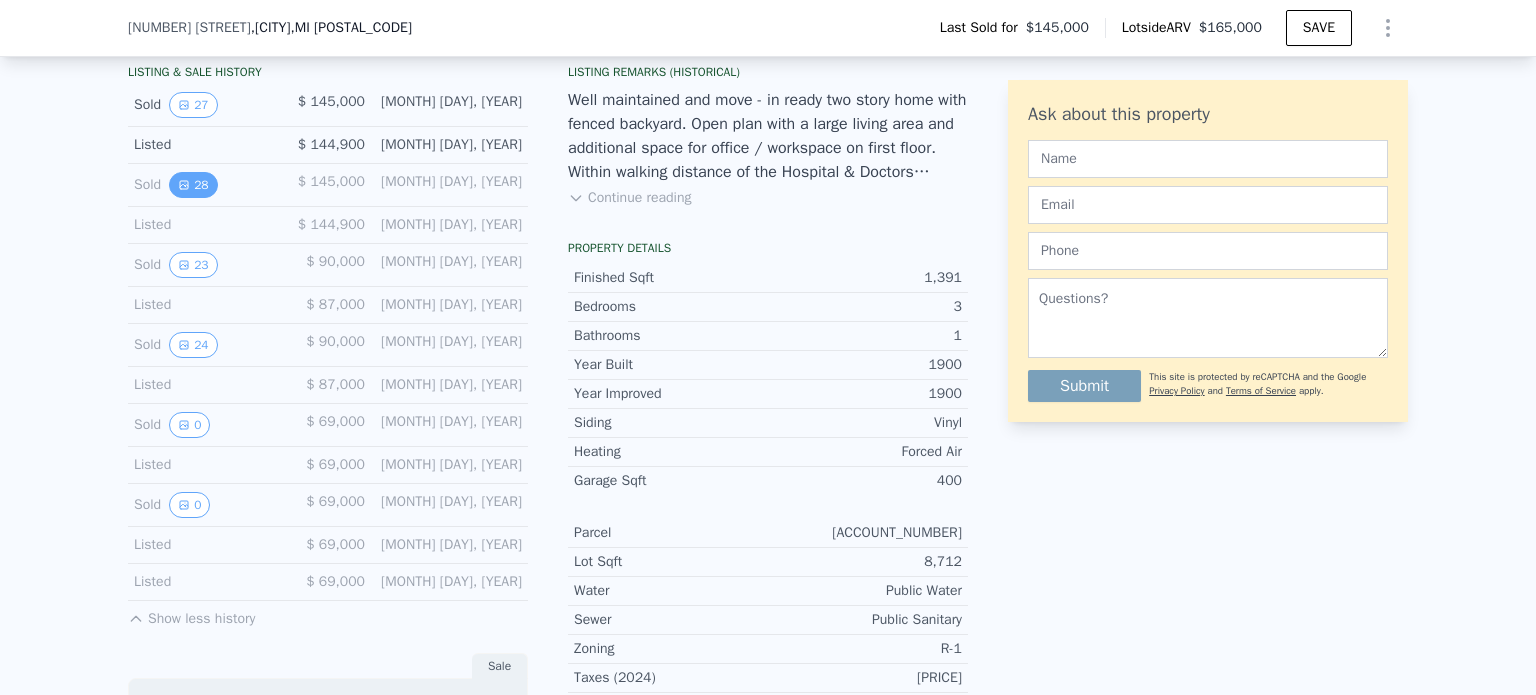 click on "28" at bounding box center [193, 185] 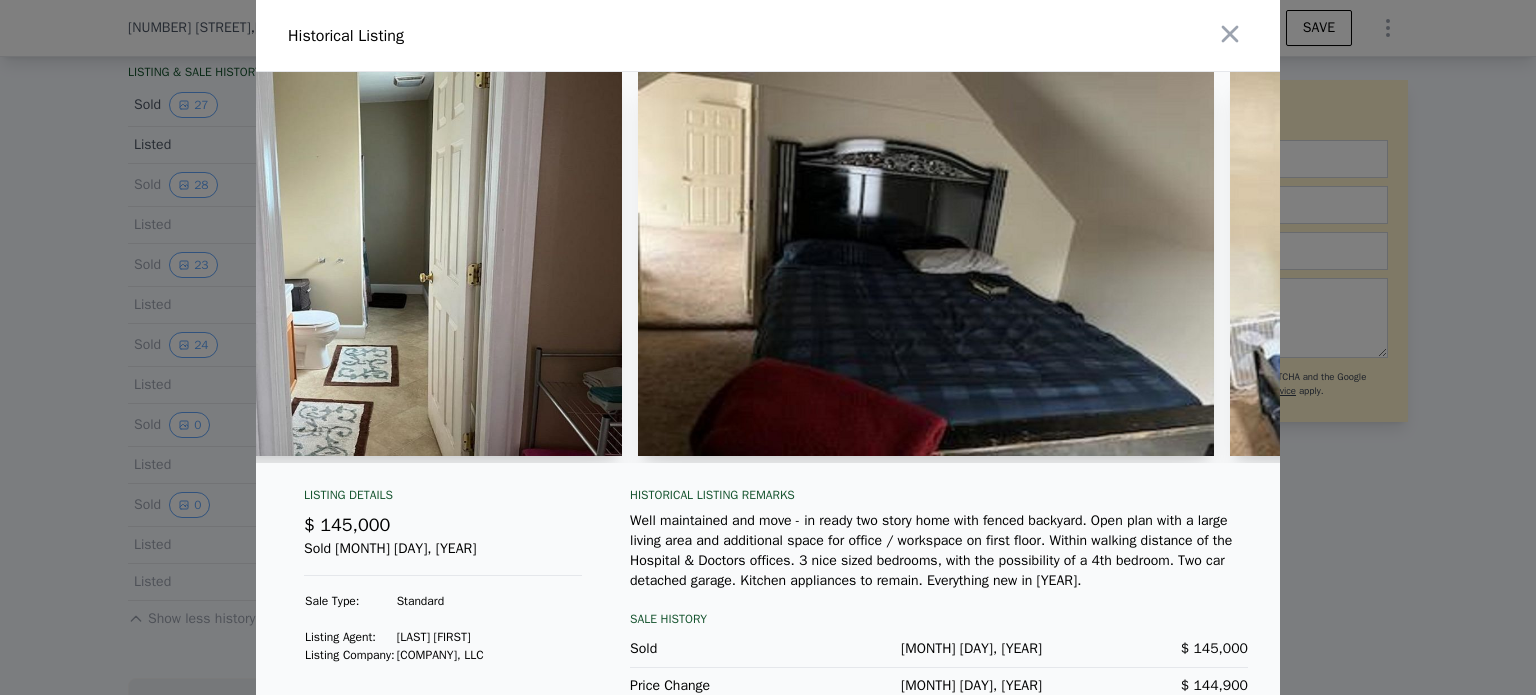 scroll, scrollTop: 0, scrollLeft: 13836, axis: horizontal 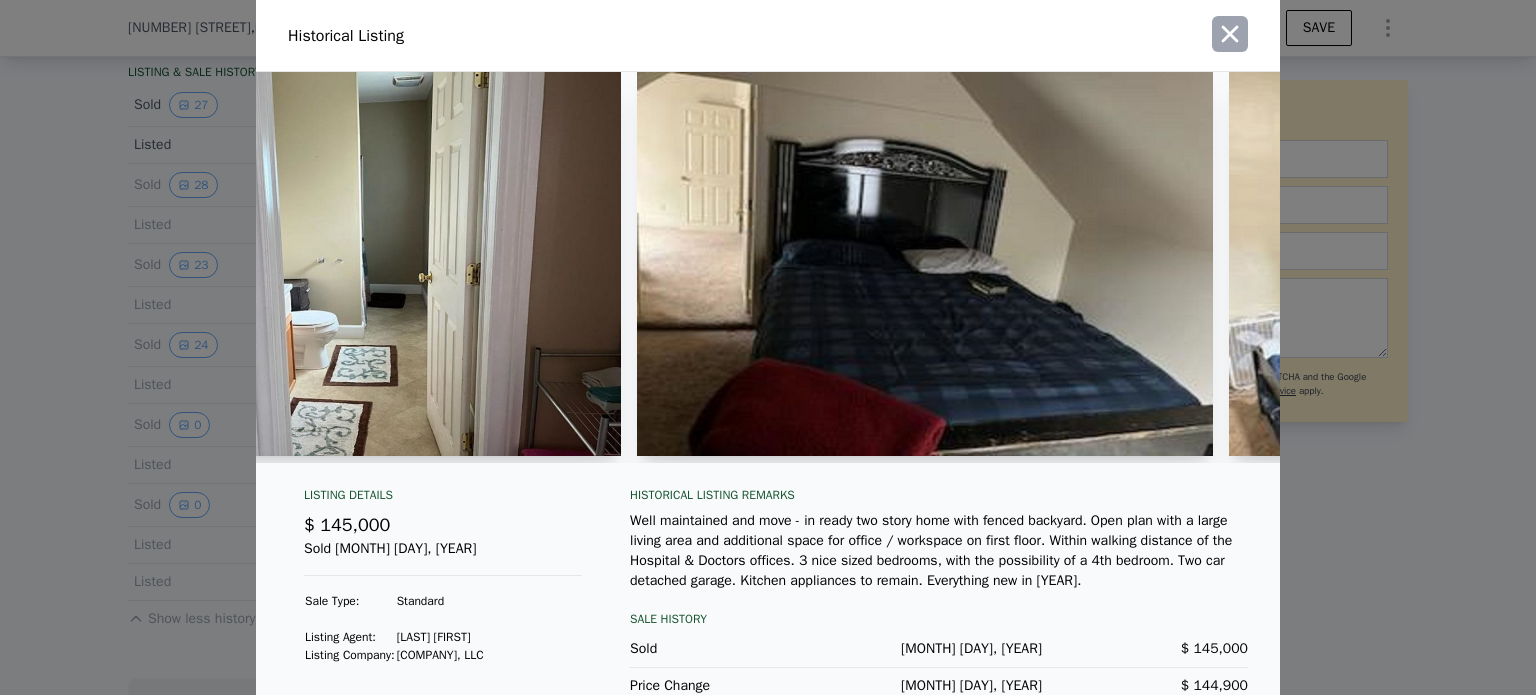 click 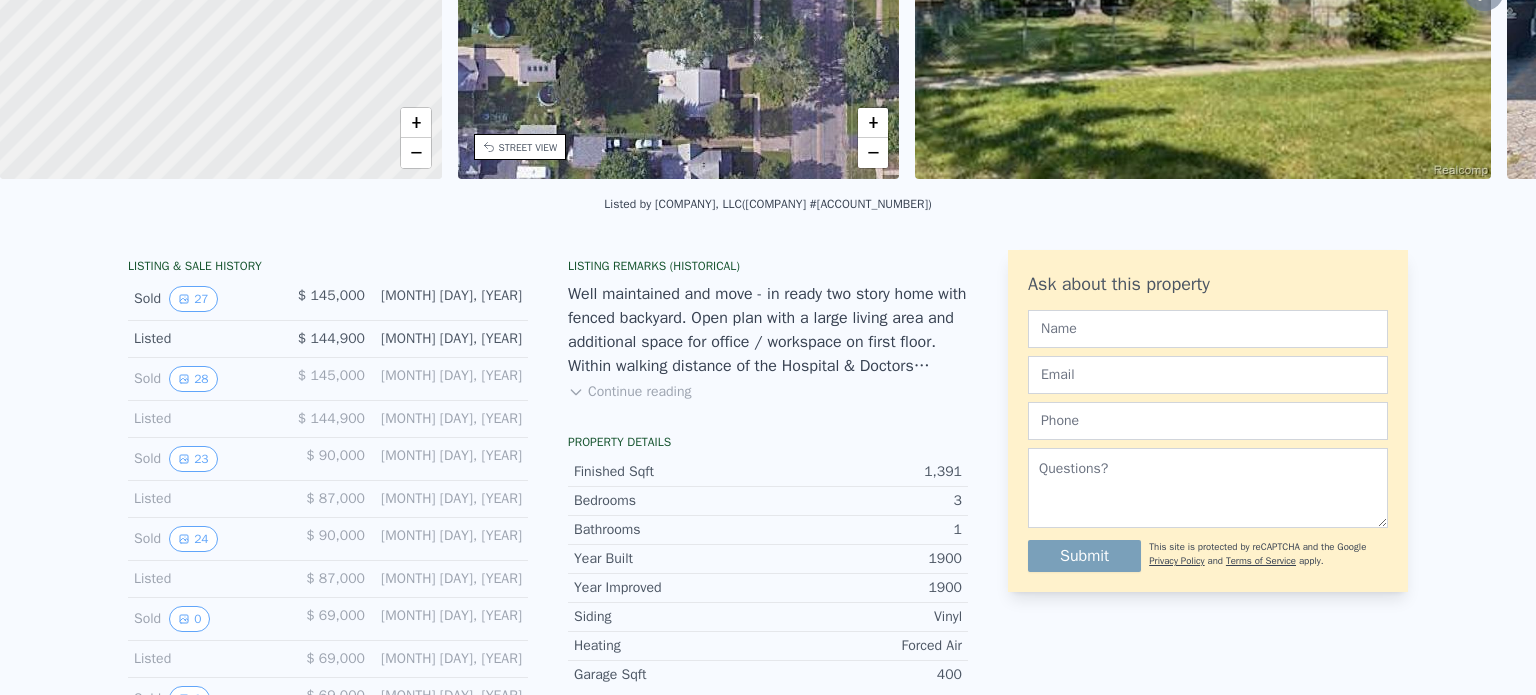 scroll, scrollTop: 0, scrollLeft: 0, axis: both 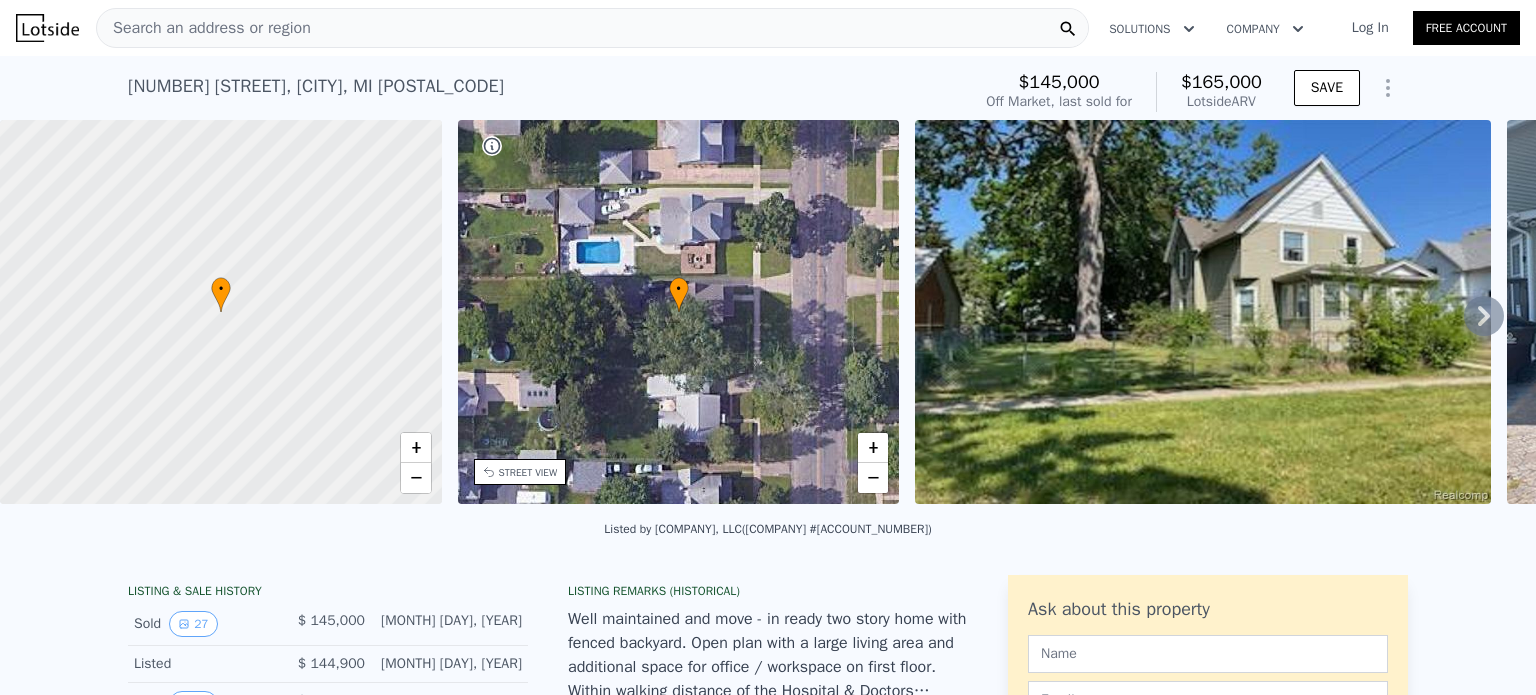click on "Search an address or region" at bounding box center [204, 28] 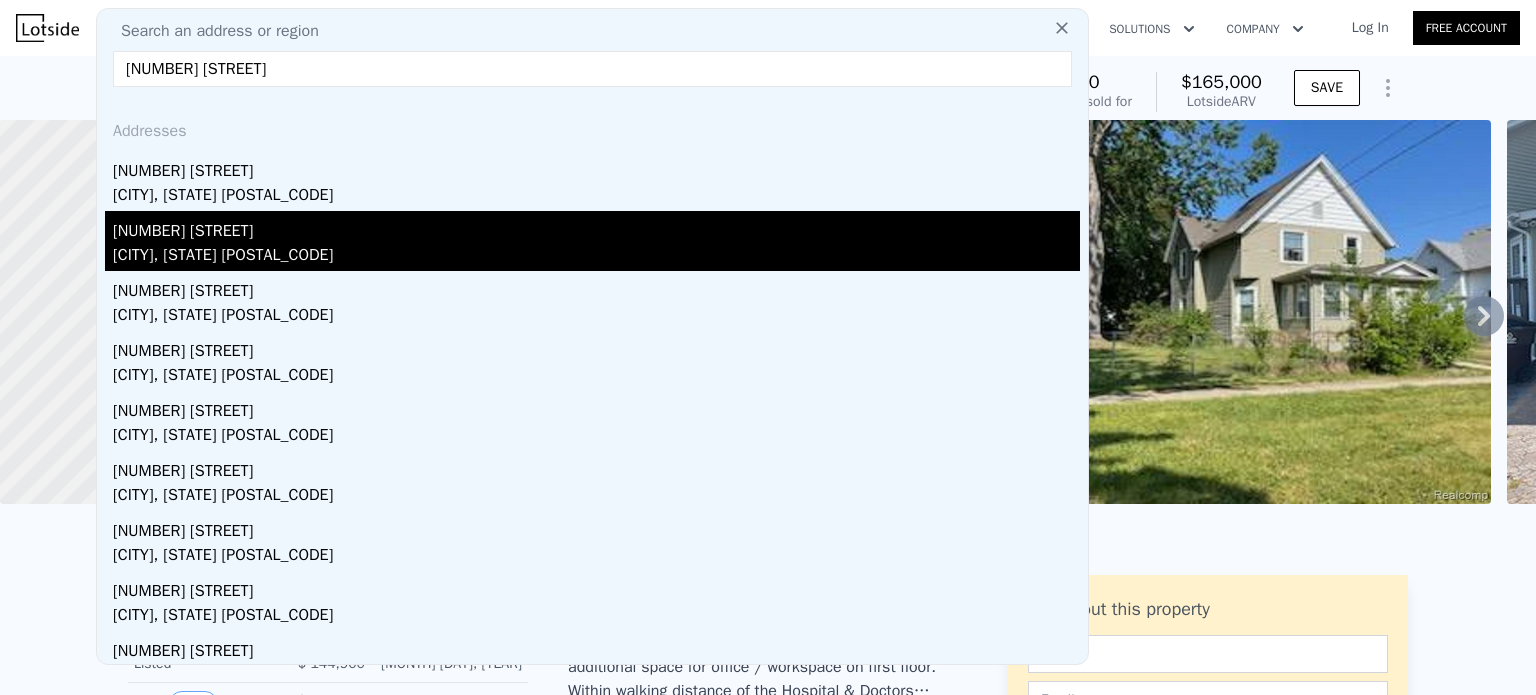 type on "1000 superior st" 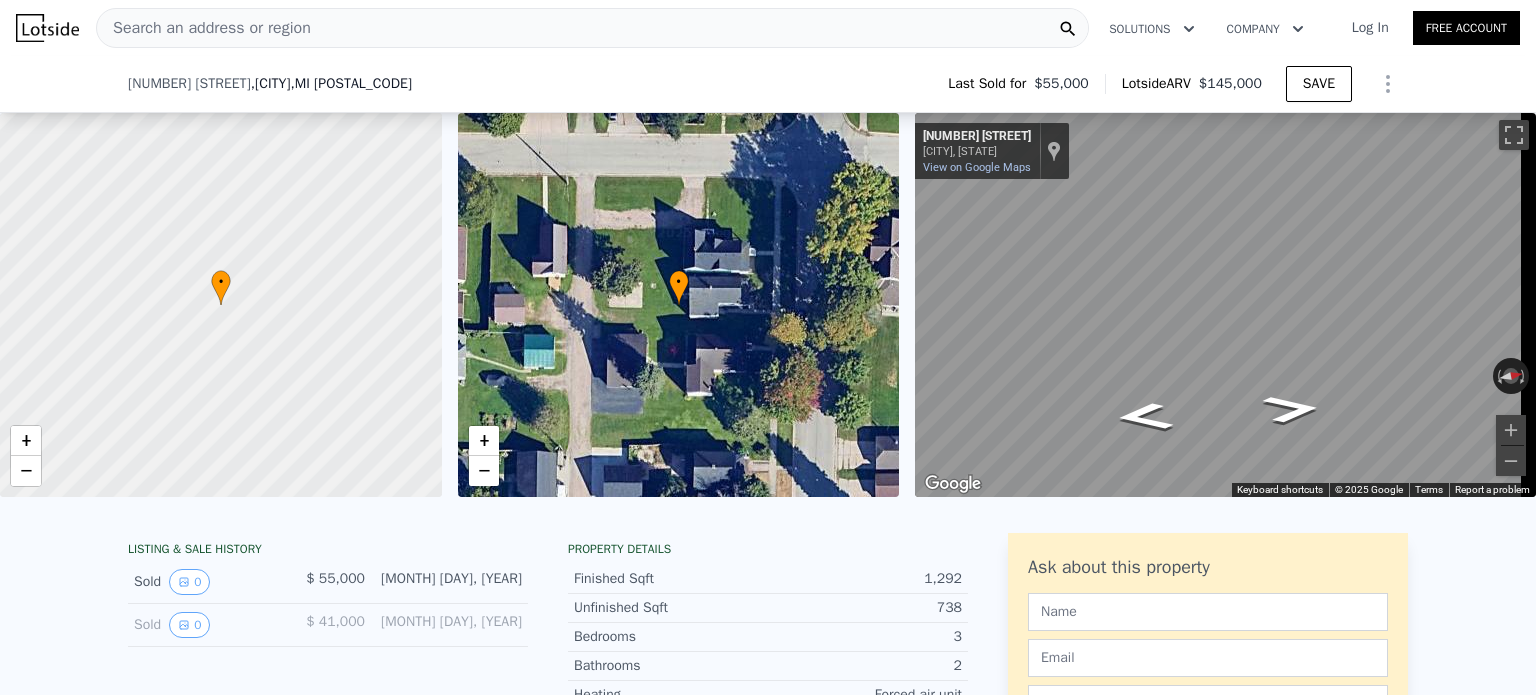 scroll, scrollTop: 180, scrollLeft: 0, axis: vertical 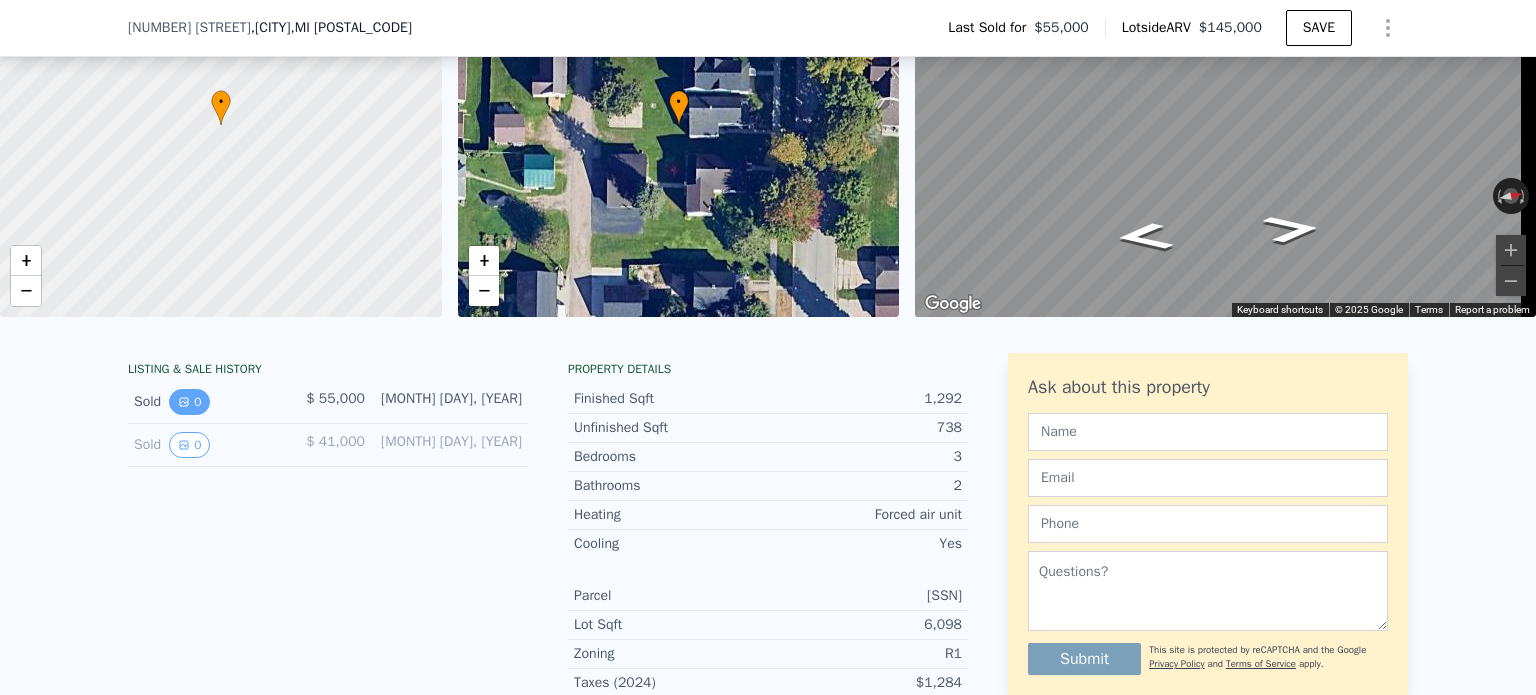 click on "0" at bounding box center [189, 402] 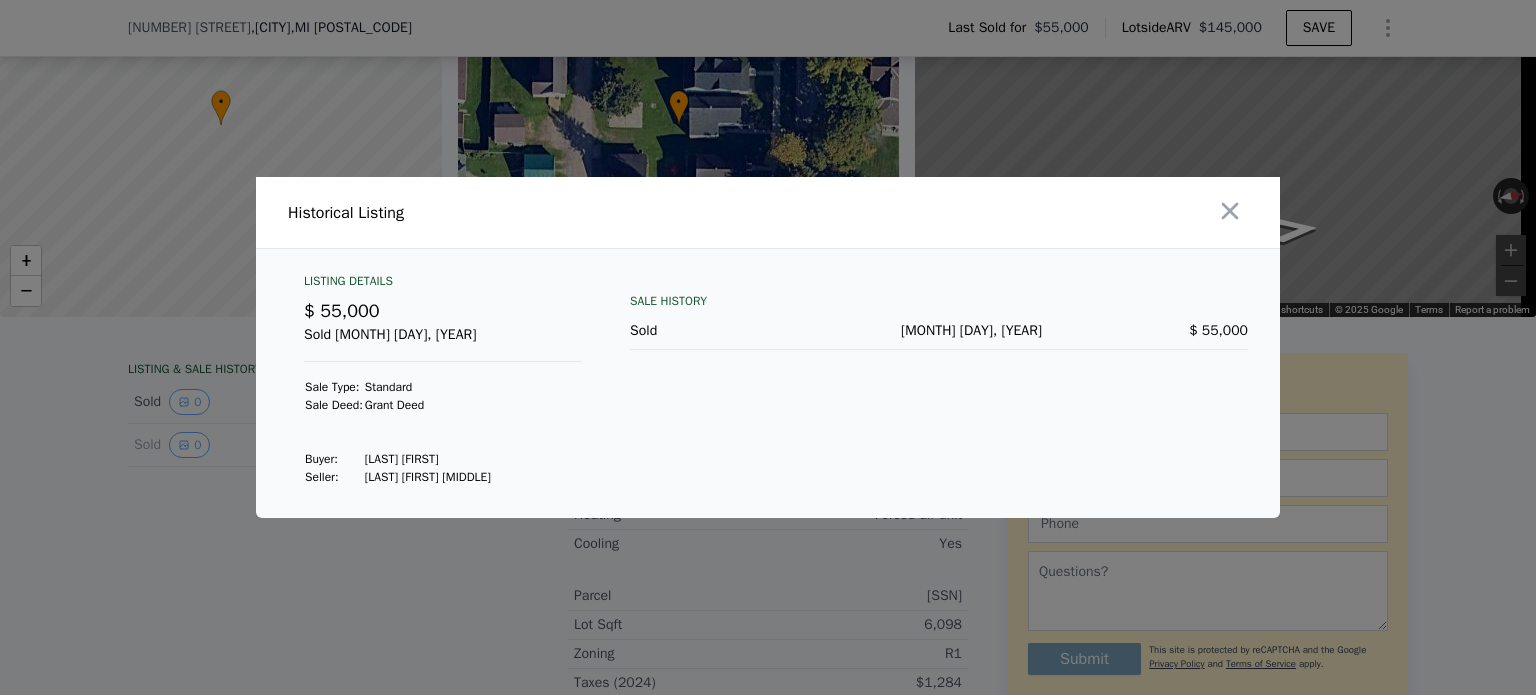 click at bounding box center [768, 347] 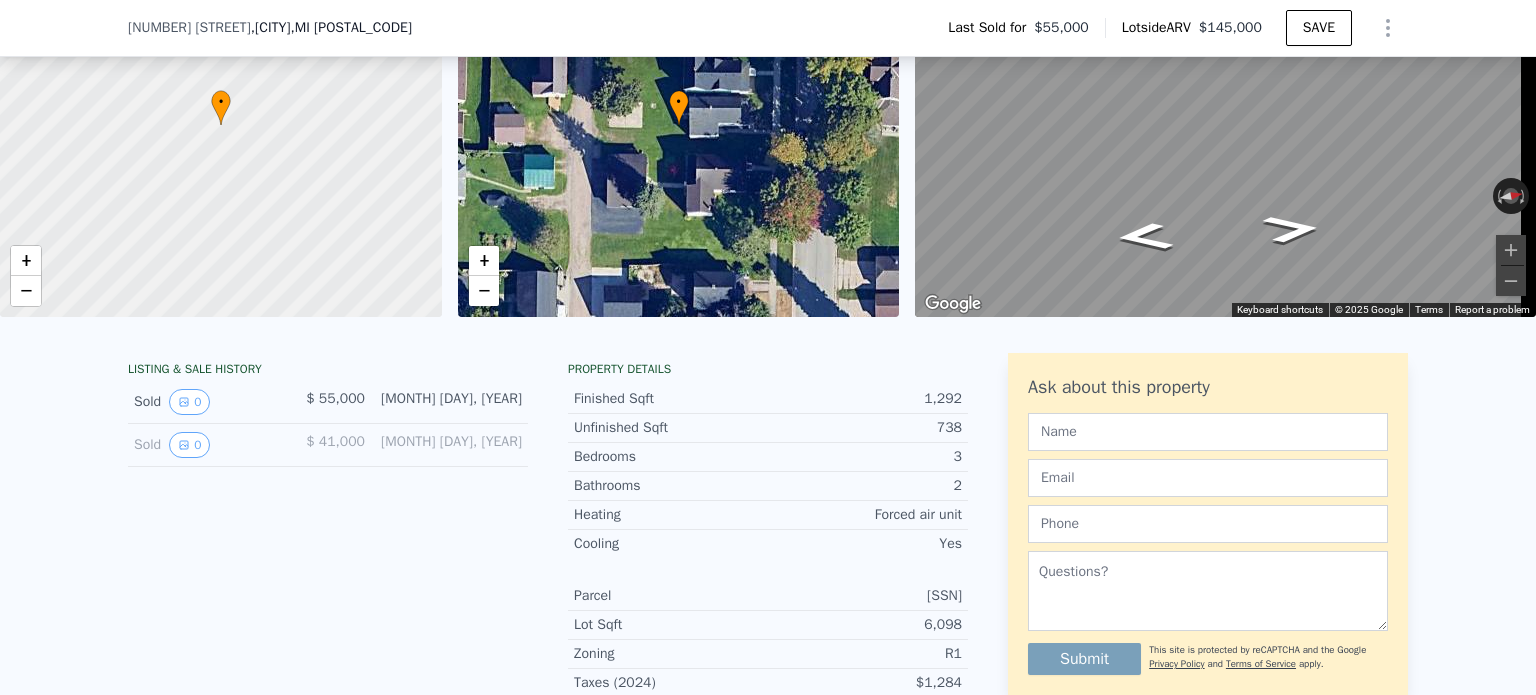 click on "0" at bounding box center (189, 445) 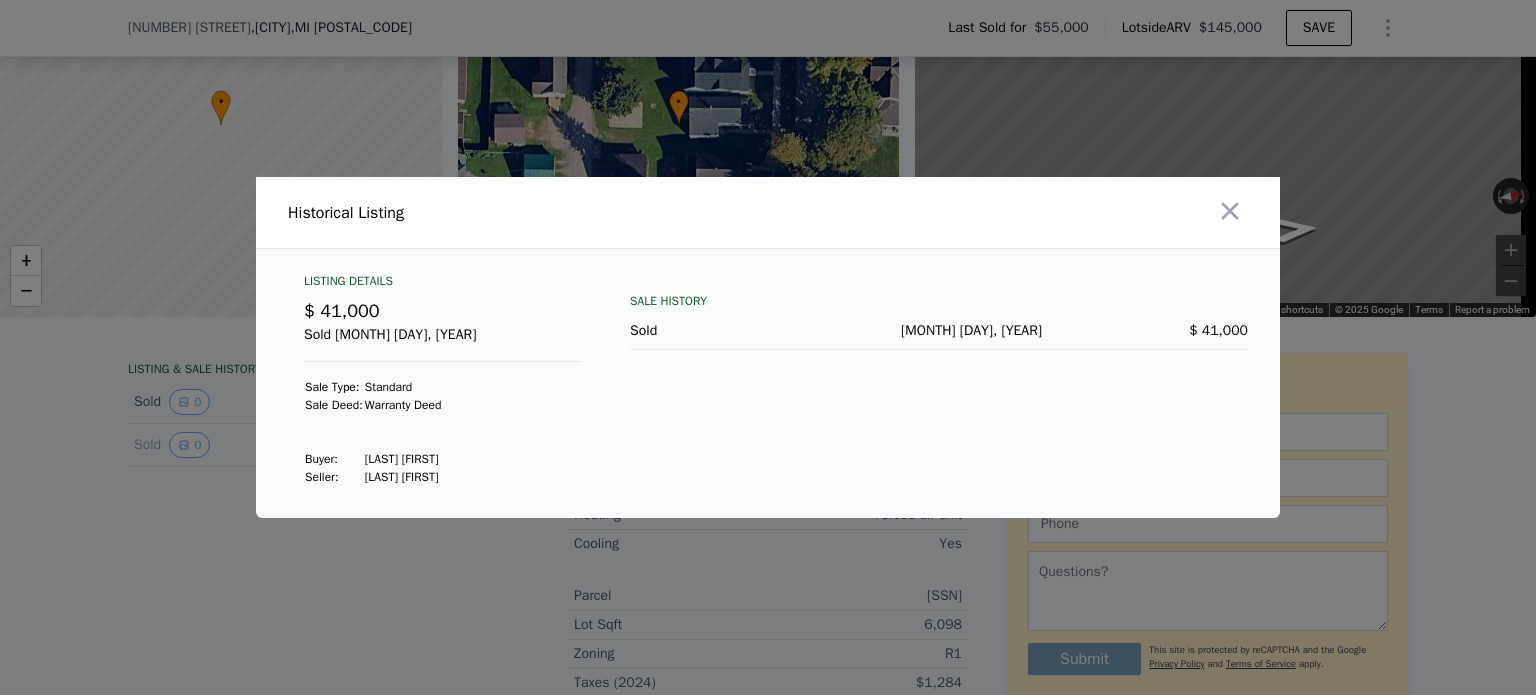 click at bounding box center [768, 347] 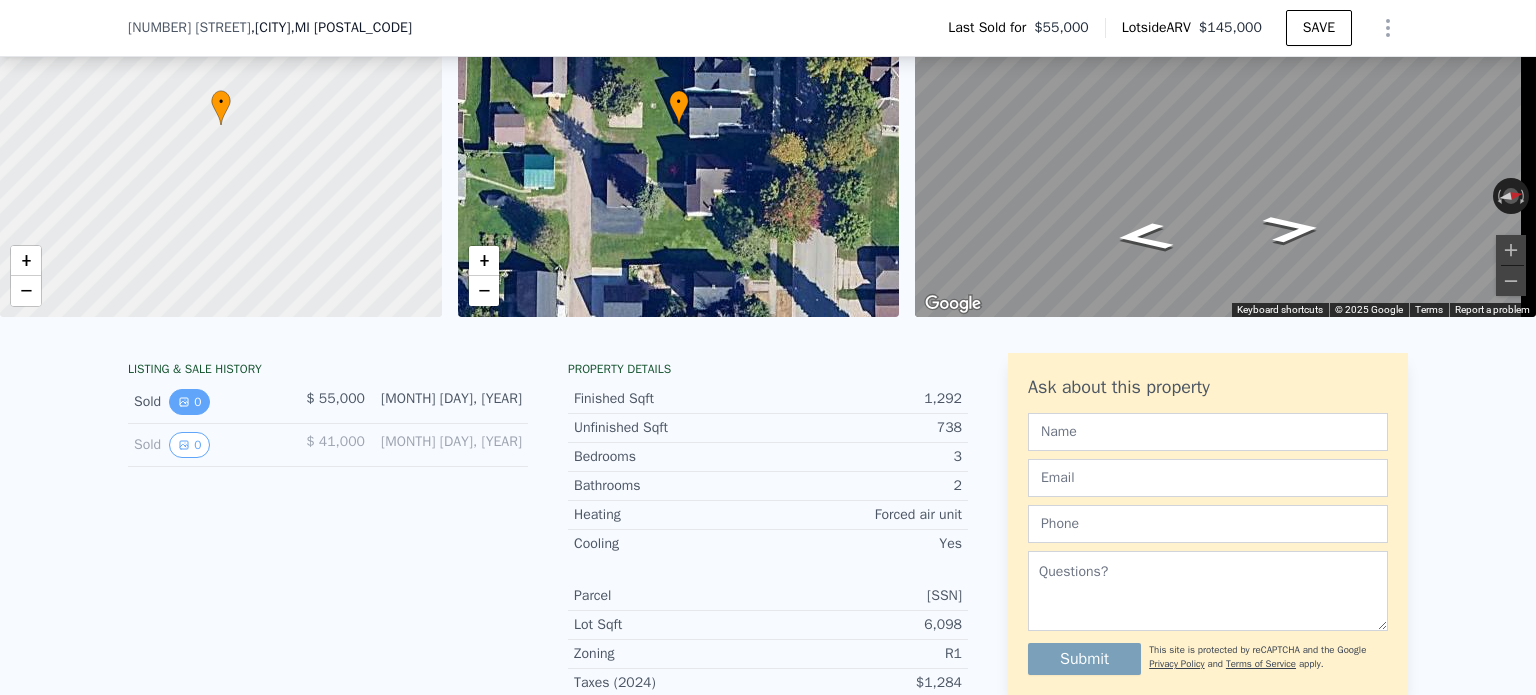 click on "0" at bounding box center [189, 402] 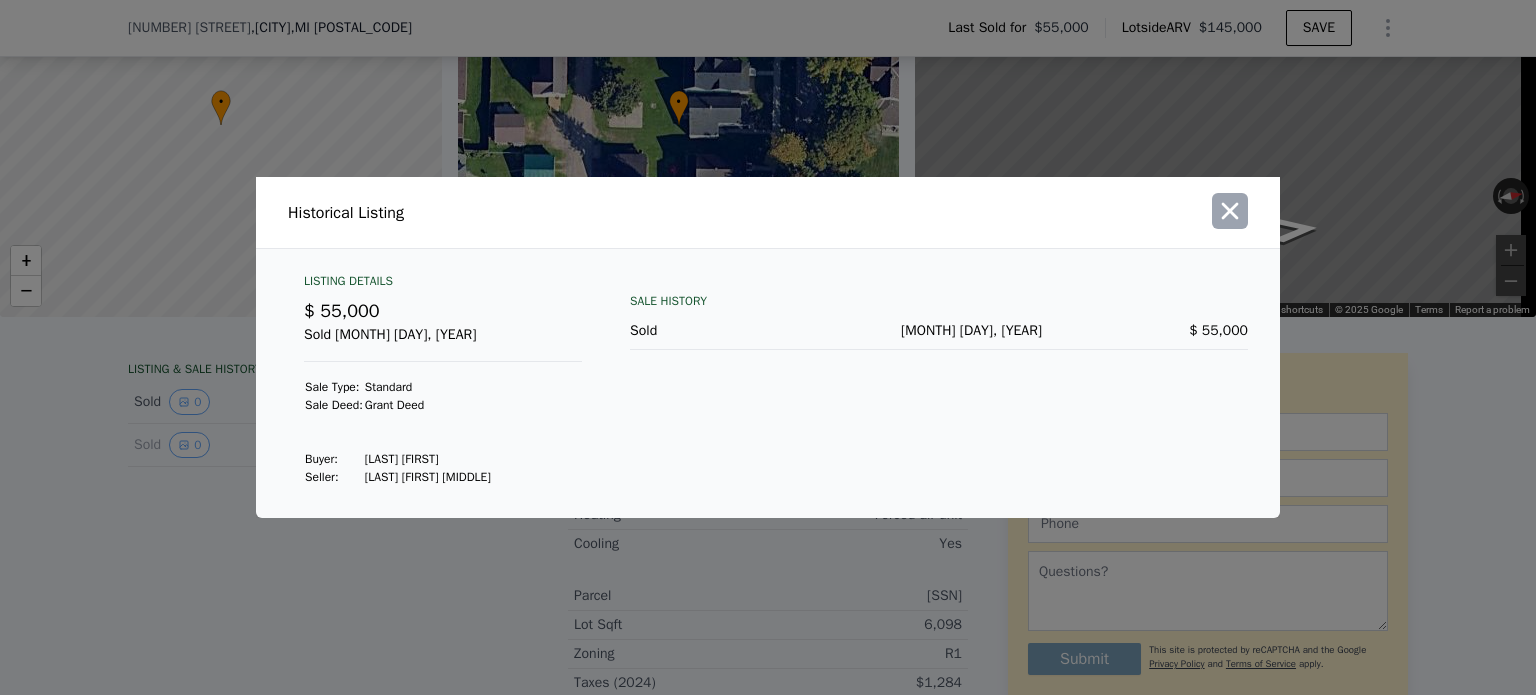 click 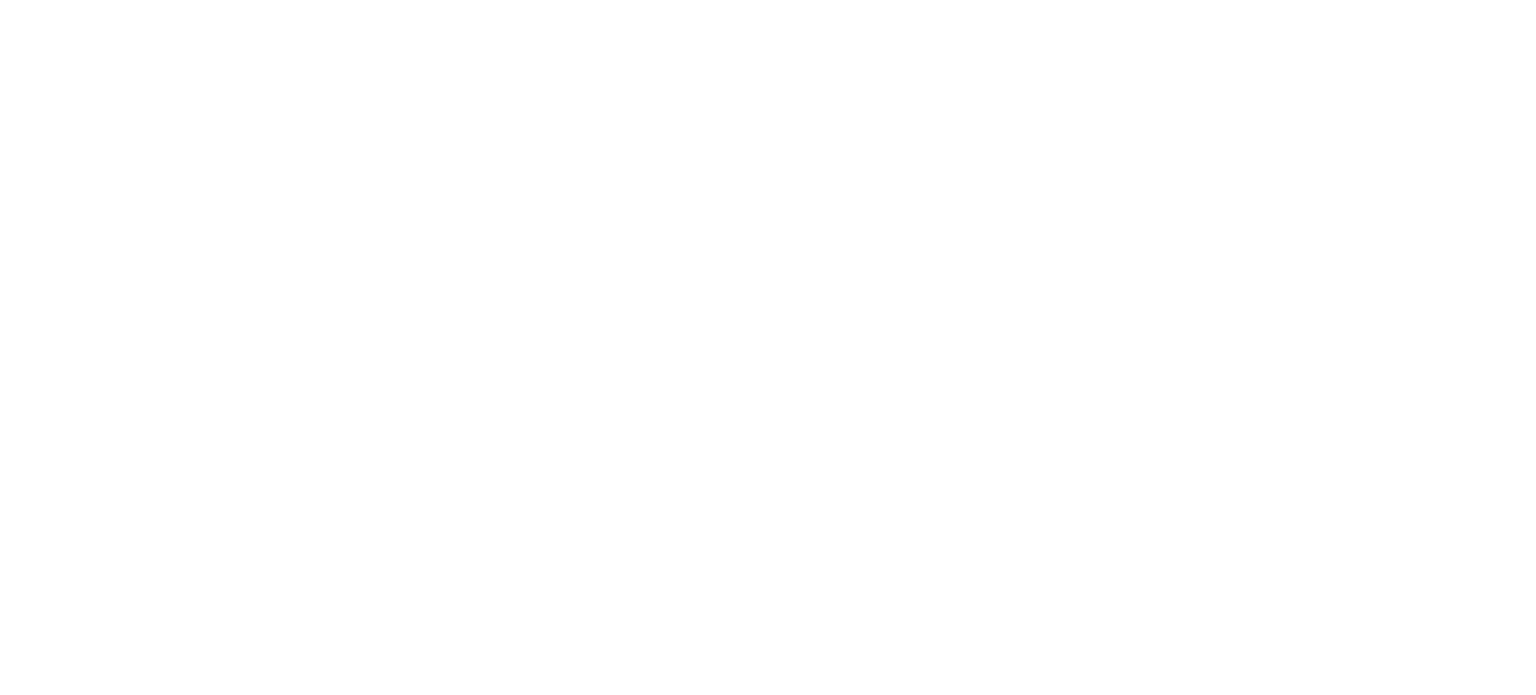 scroll, scrollTop: 0, scrollLeft: 0, axis: both 